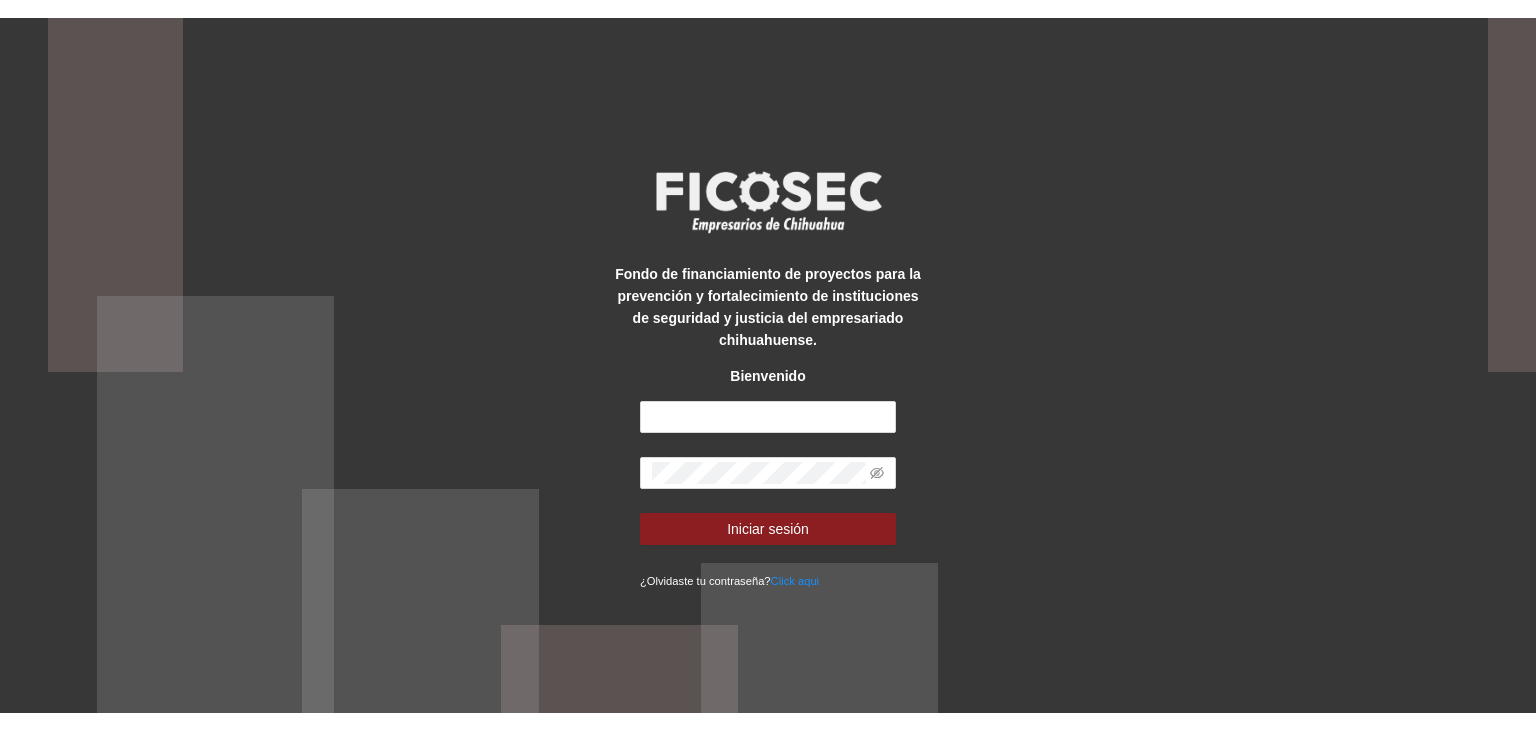 scroll, scrollTop: 0, scrollLeft: 0, axis: both 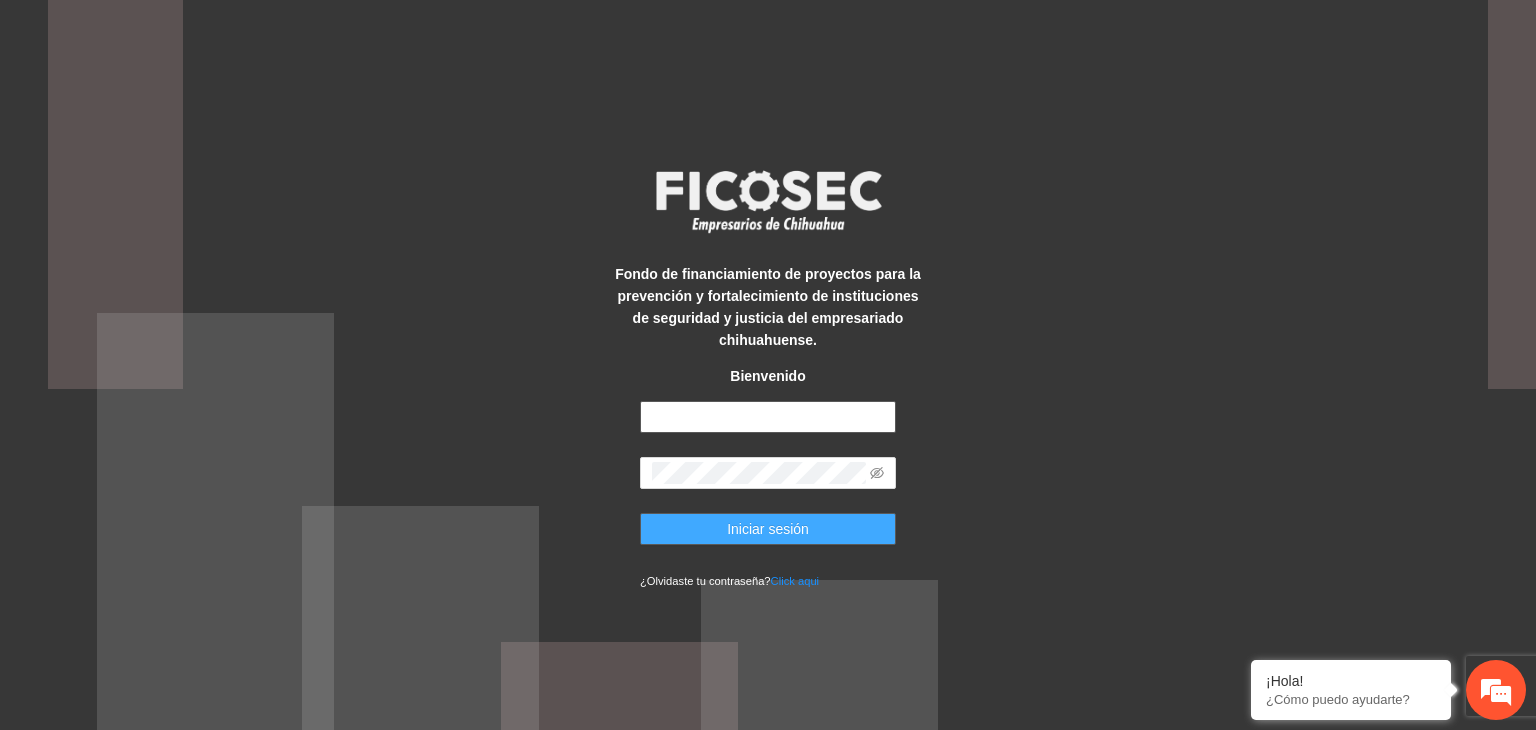 type on "**********" 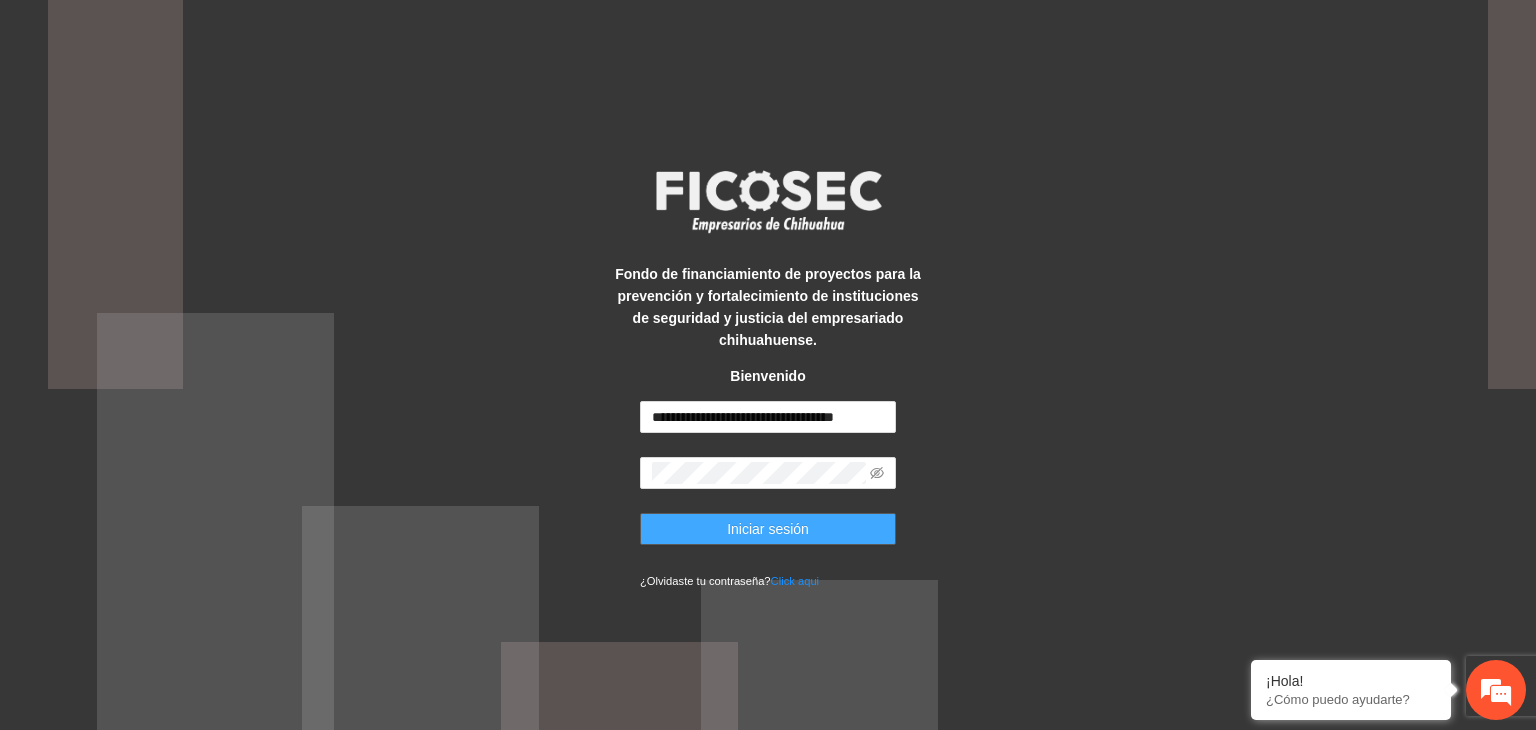 click on "Iniciar sesión" at bounding box center (768, 529) 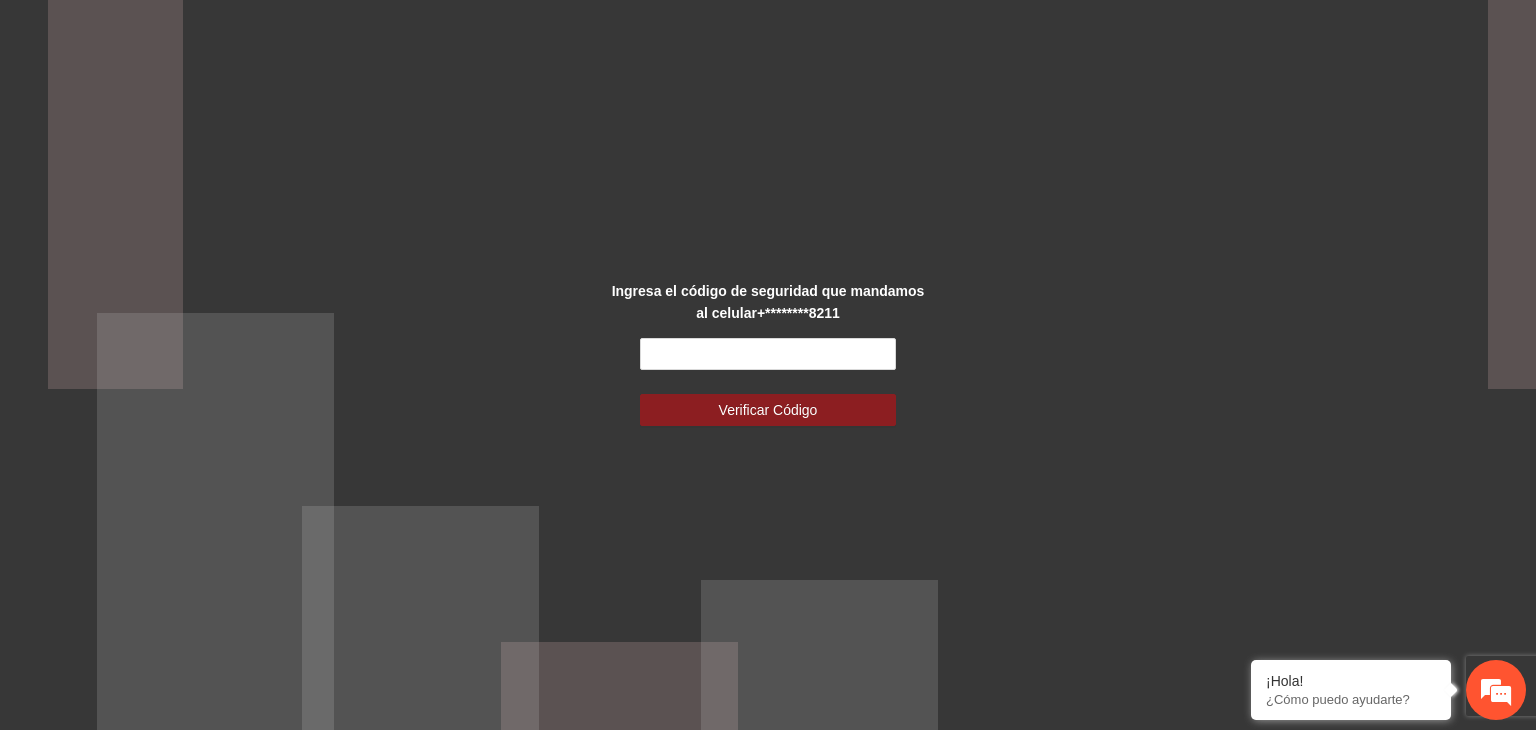 scroll, scrollTop: 0, scrollLeft: 0, axis: both 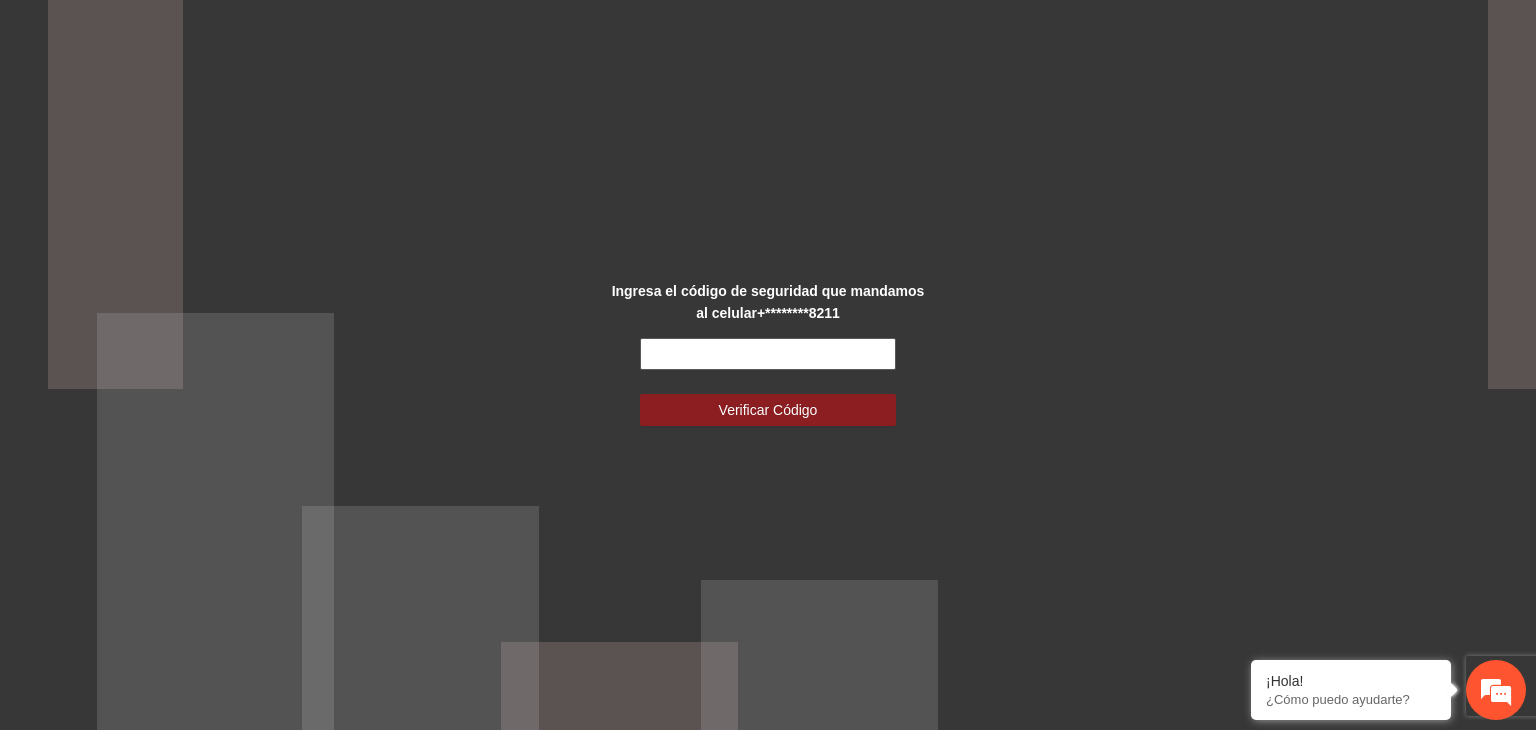 click at bounding box center [768, 354] 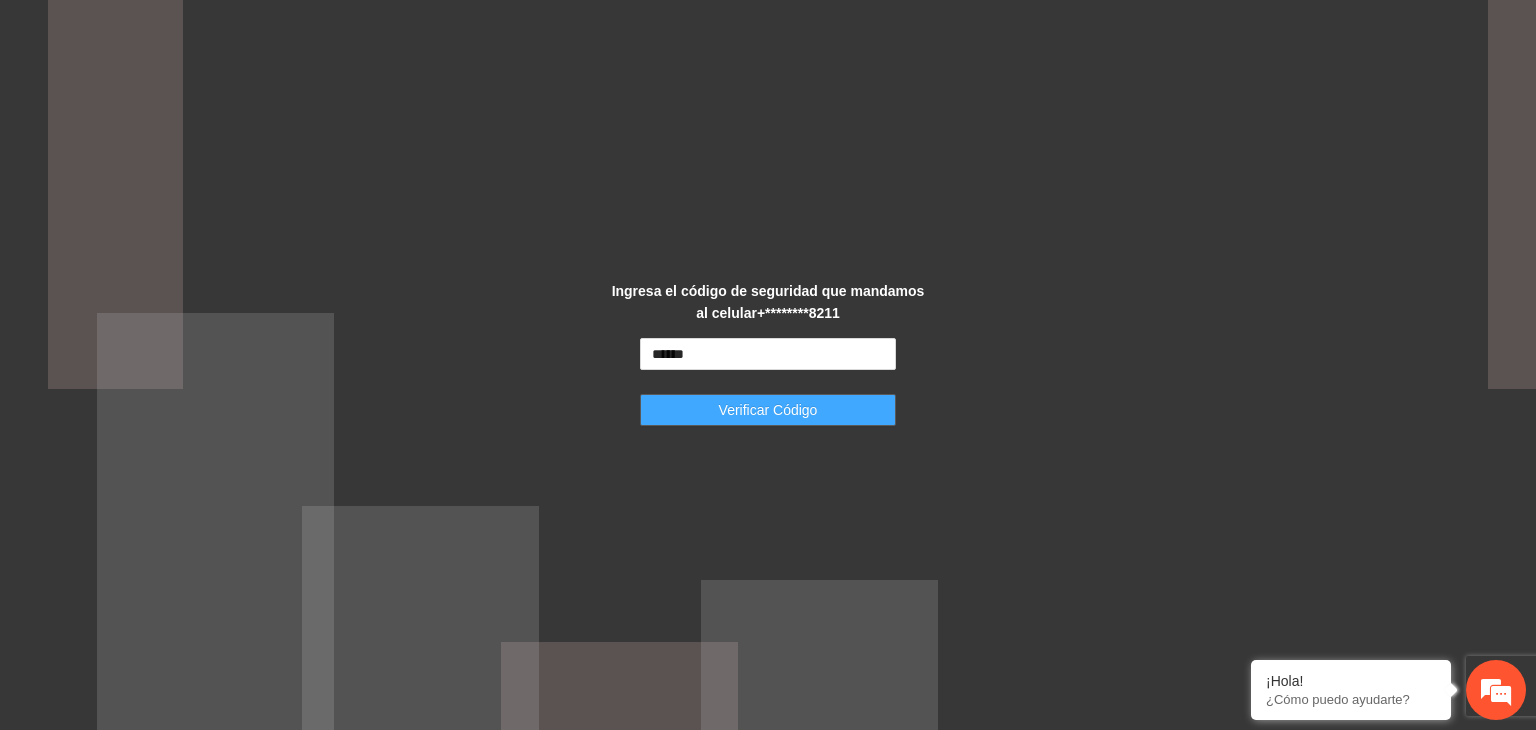 click on "Verificar Código" at bounding box center [768, 410] 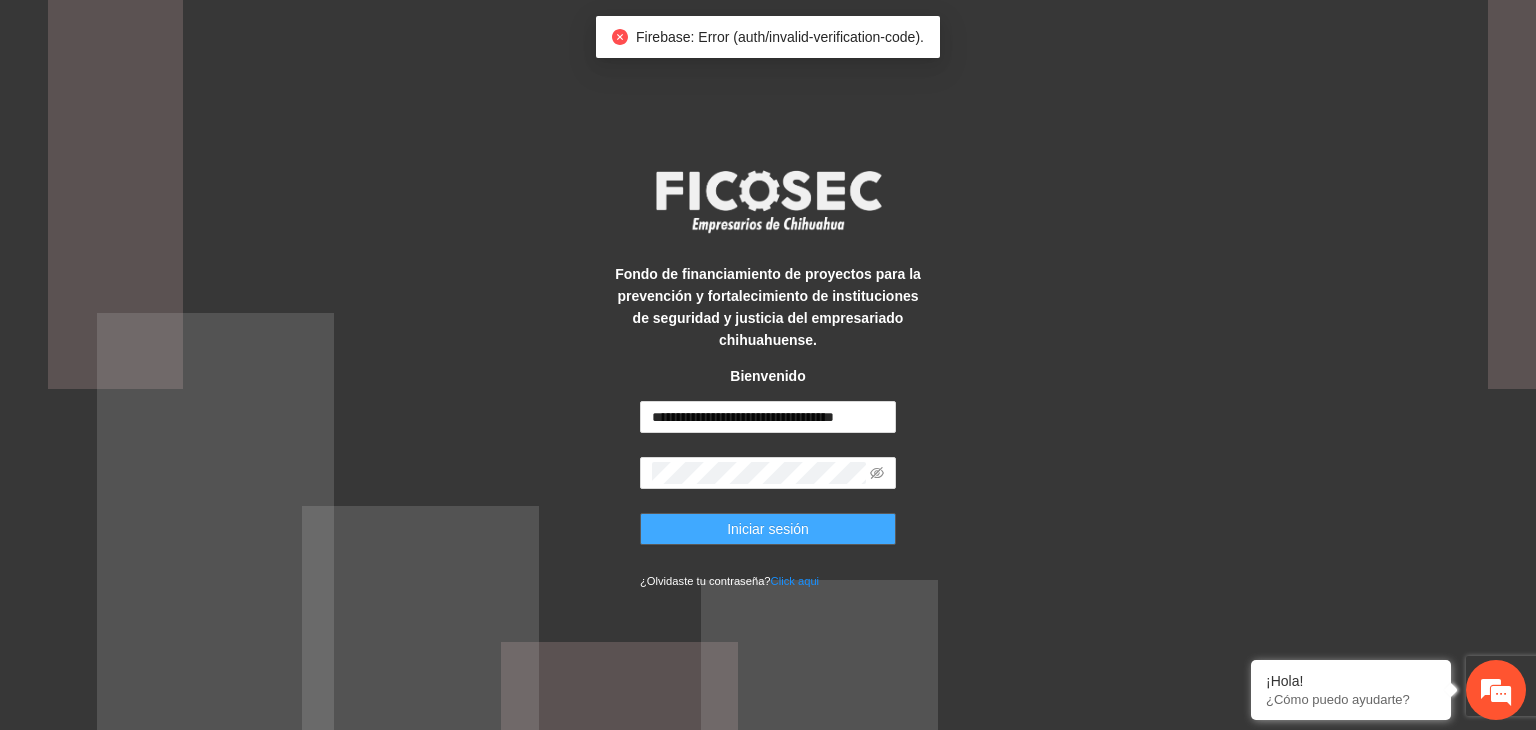 click on "Iniciar sesión" at bounding box center [768, 529] 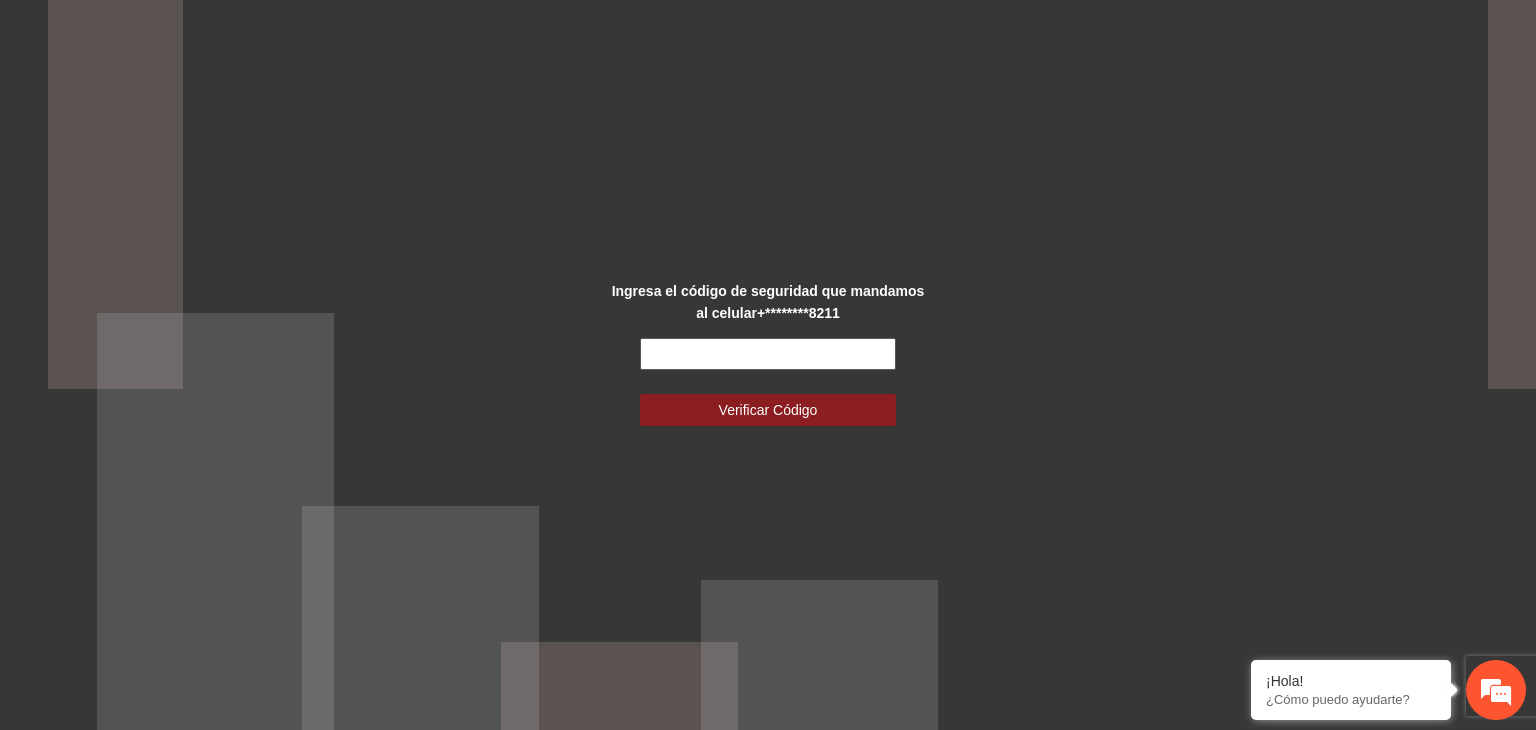 click at bounding box center (768, 354) 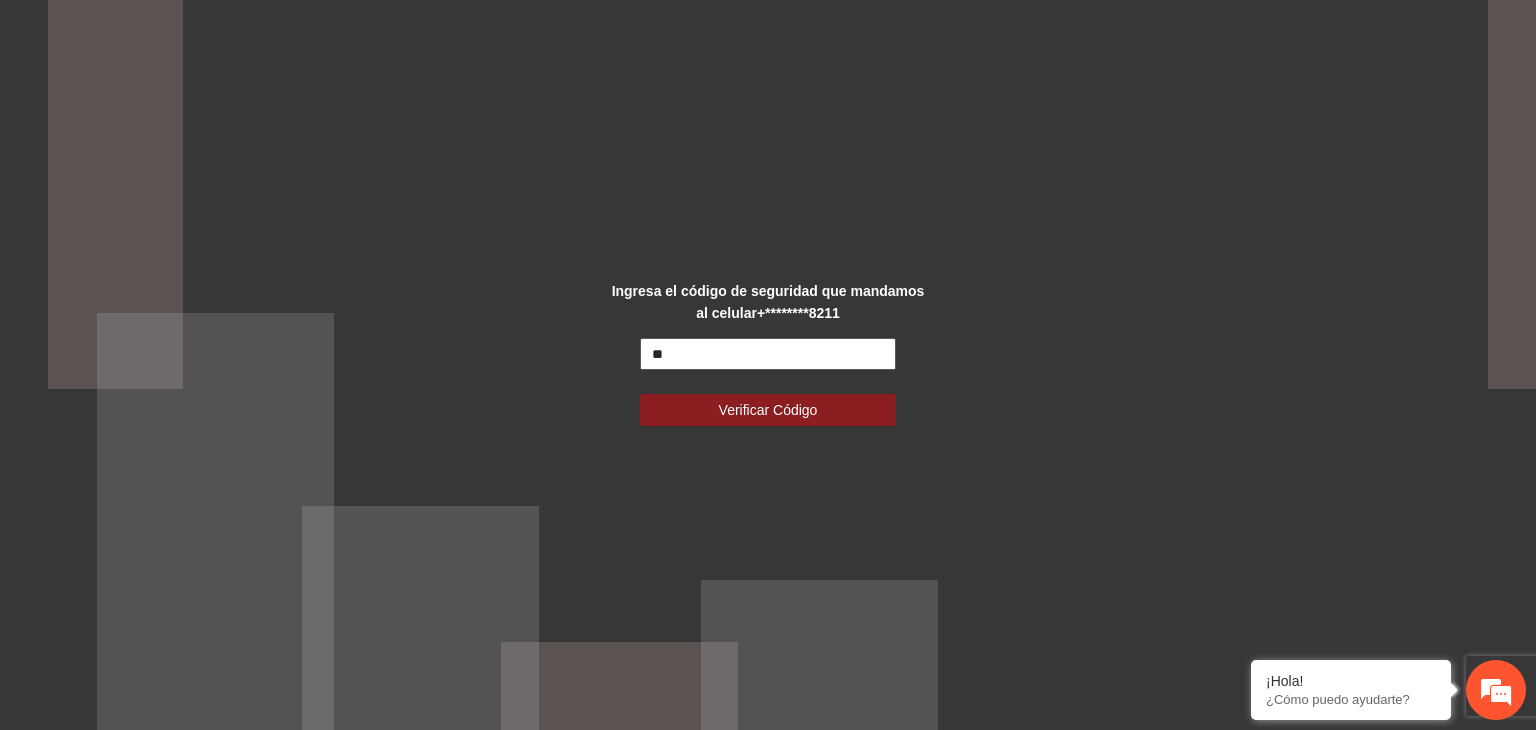 type on "*" 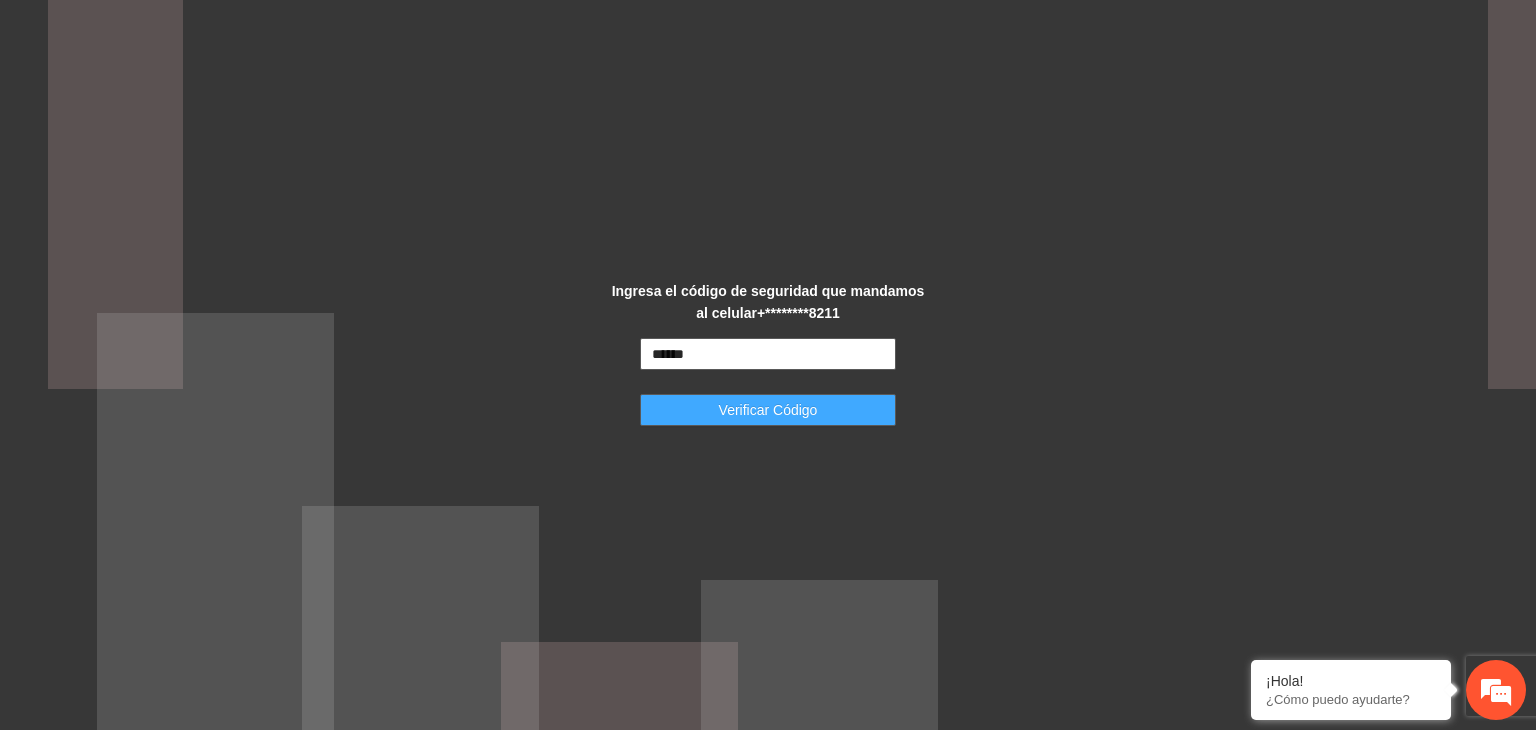 type on "******" 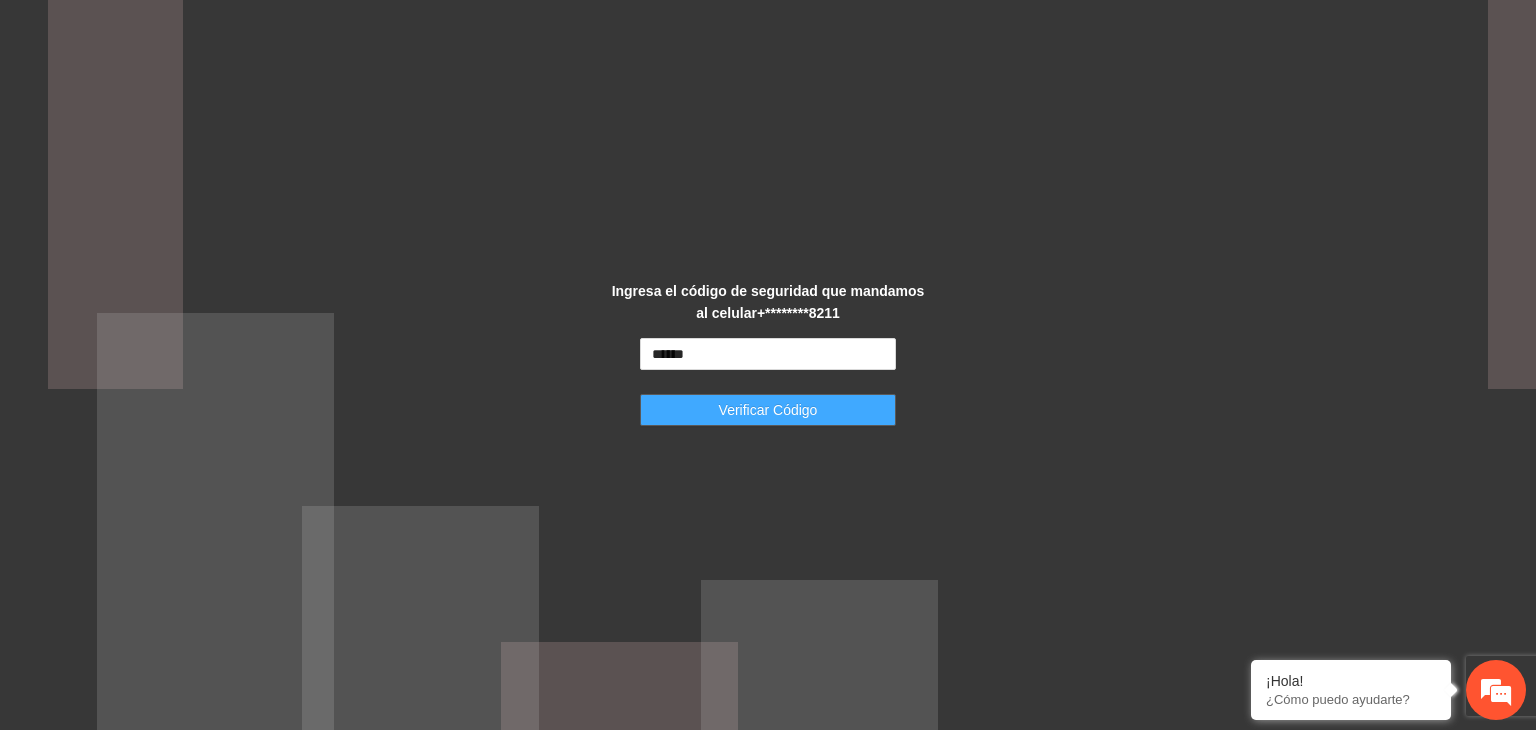 click on "Verificar Código" at bounding box center (768, 410) 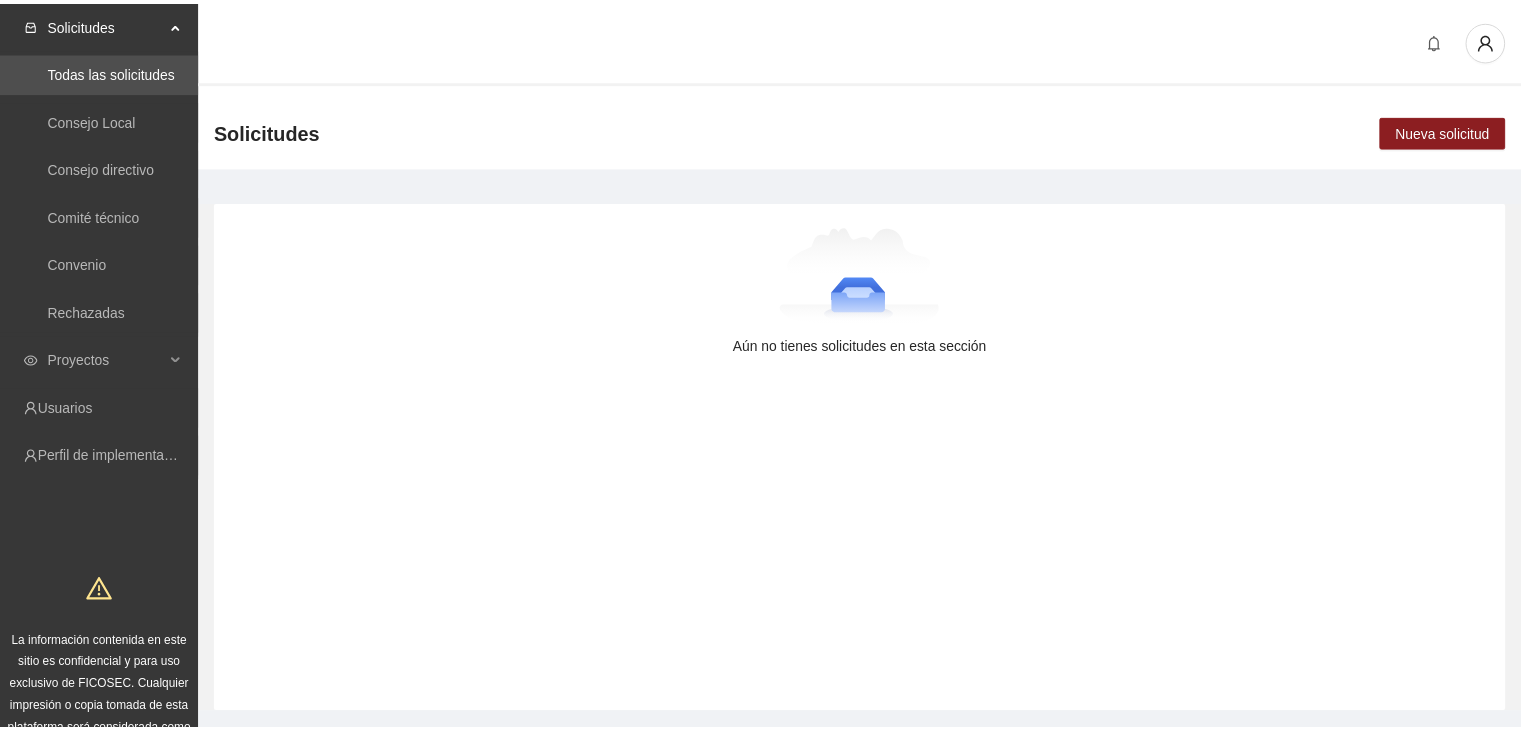scroll, scrollTop: 0, scrollLeft: 0, axis: both 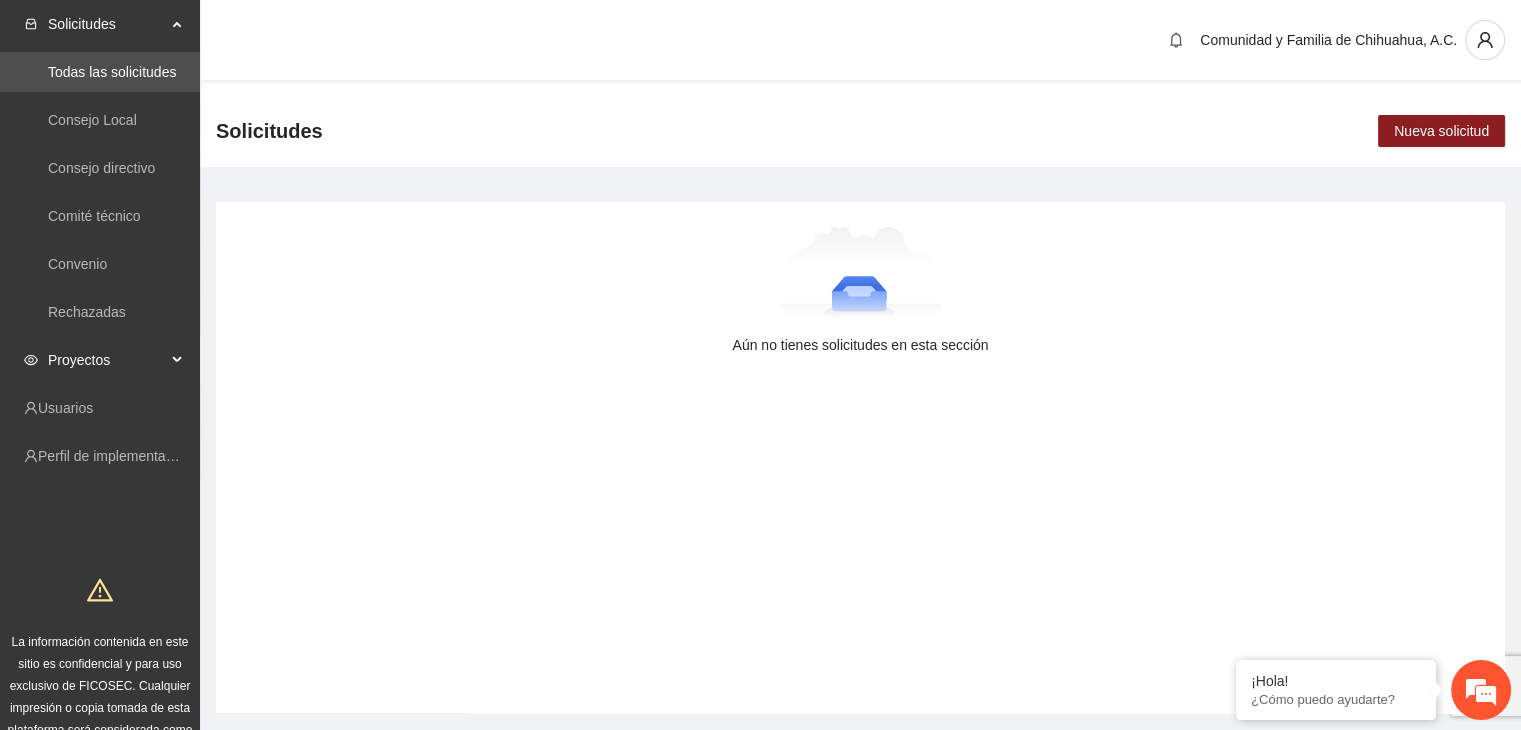 click on "Proyectos" at bounding box center (107, 360) 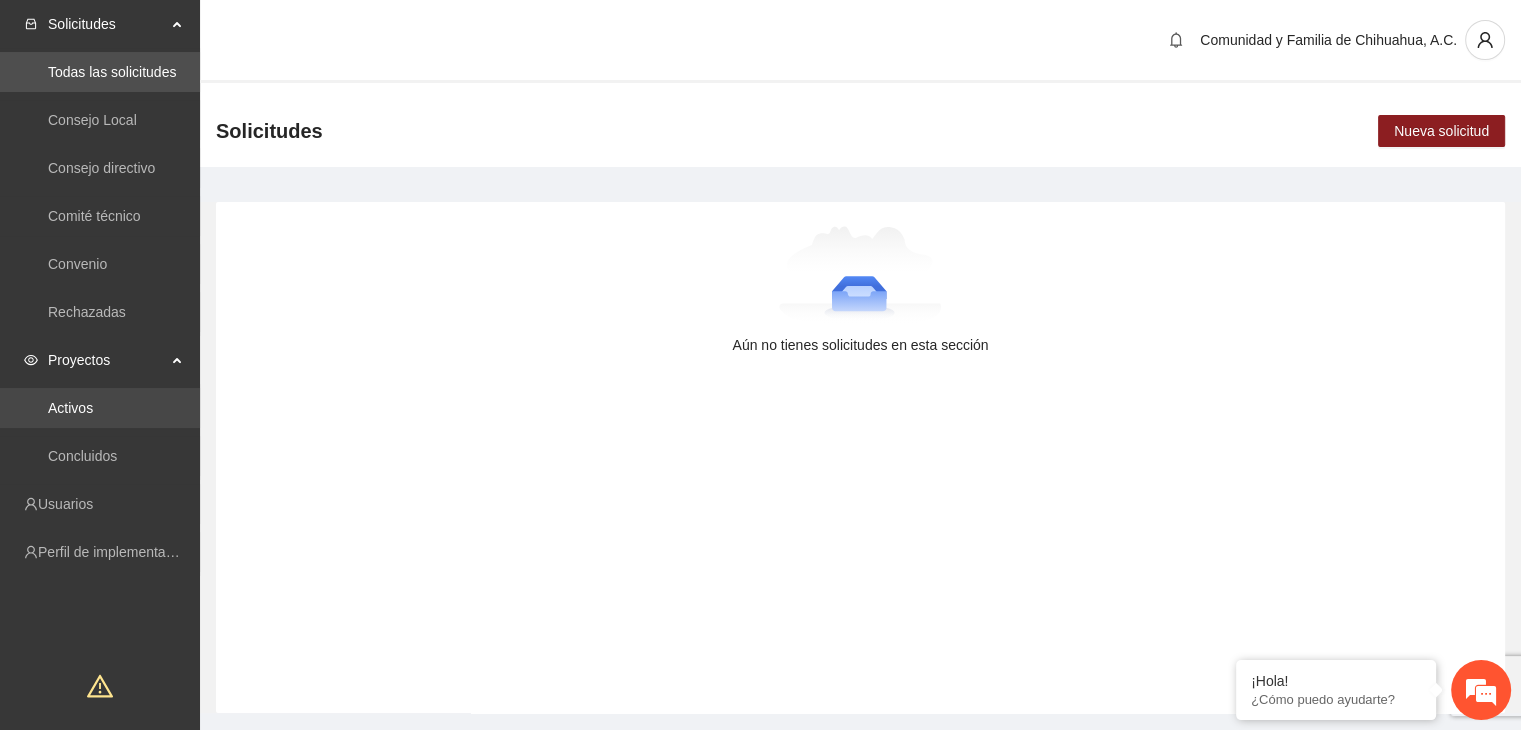 click on "Activos" at bounding box center (70, 408) 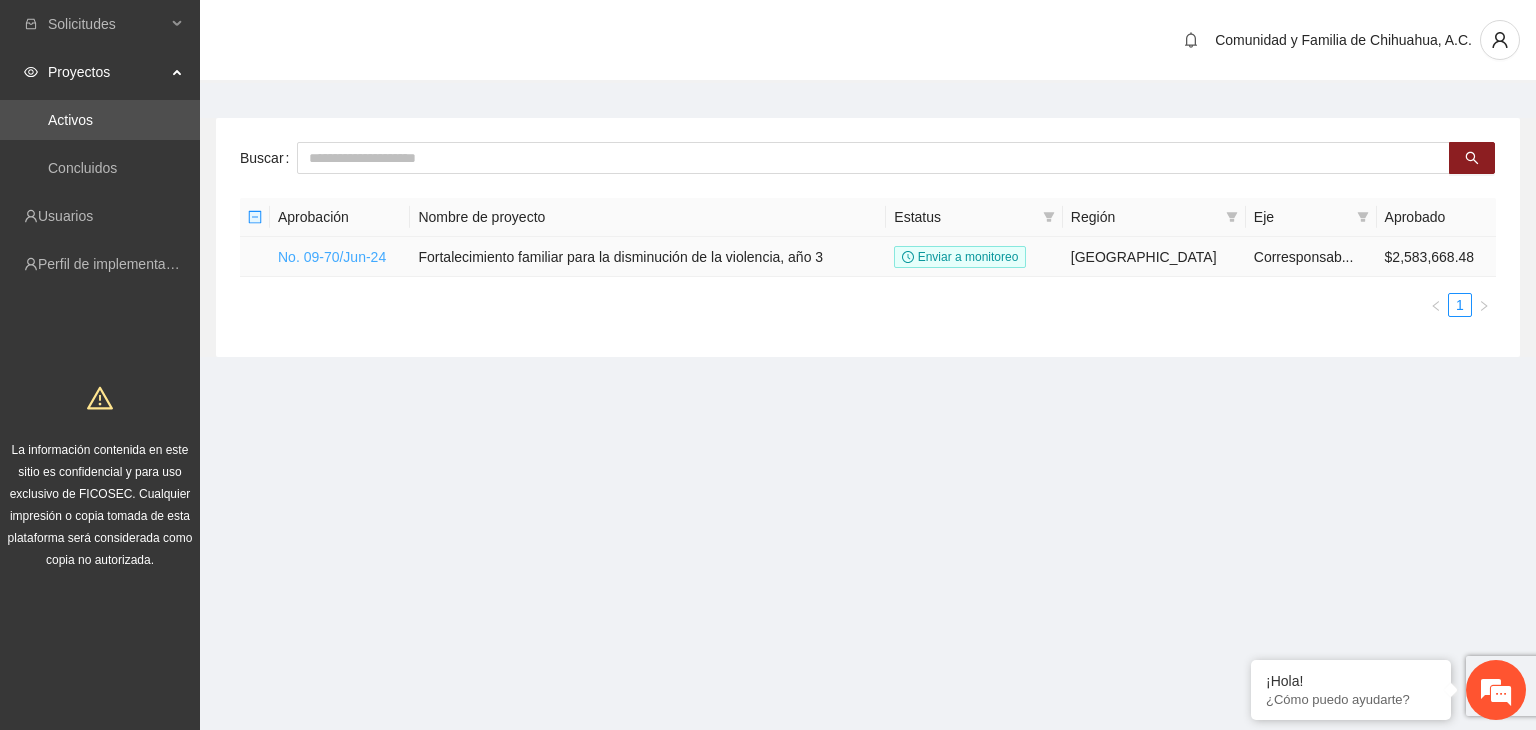click on "No. 09-70/Jun-24" at bounding box center (332, 257) 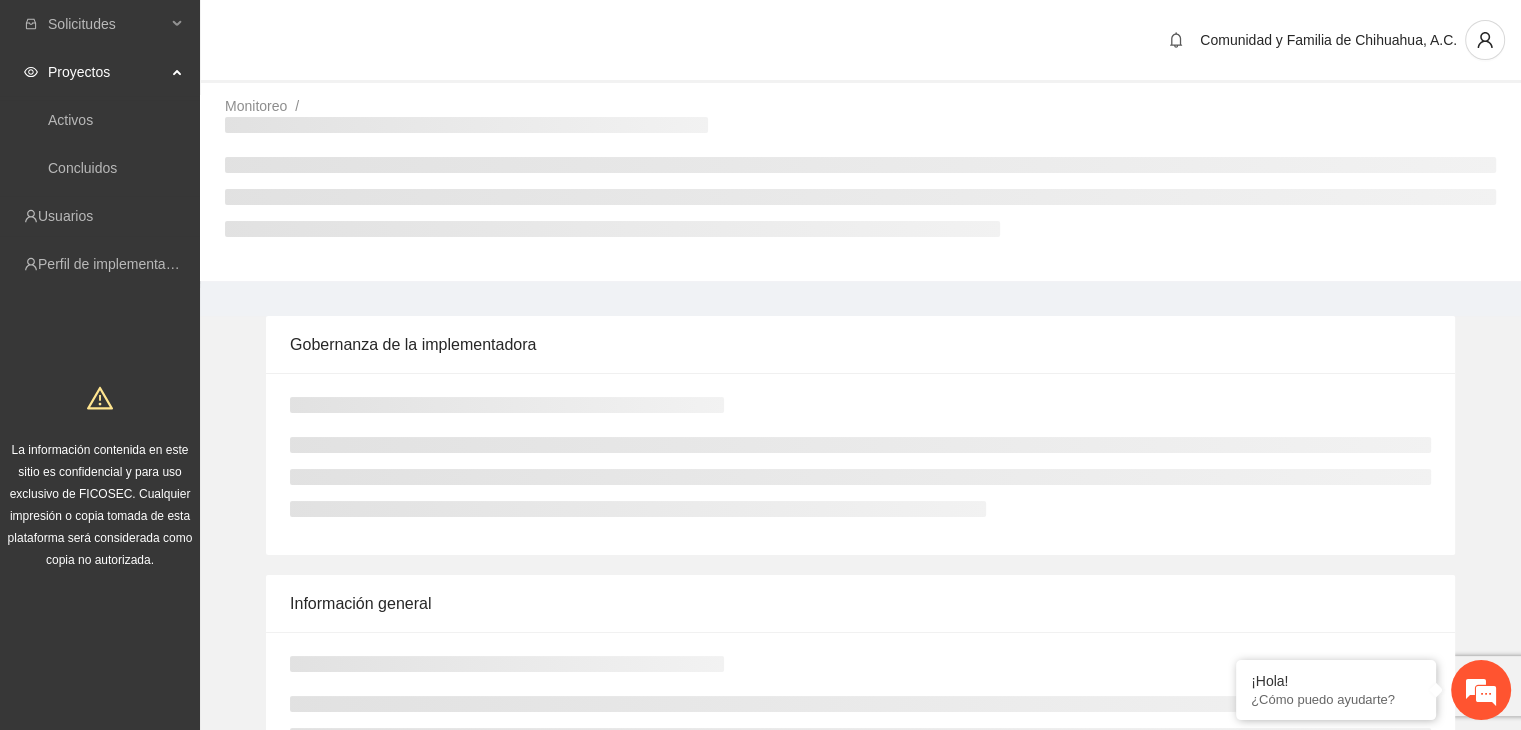 scroll, scrollTop: 0, scrollLeft: 0, axis: both 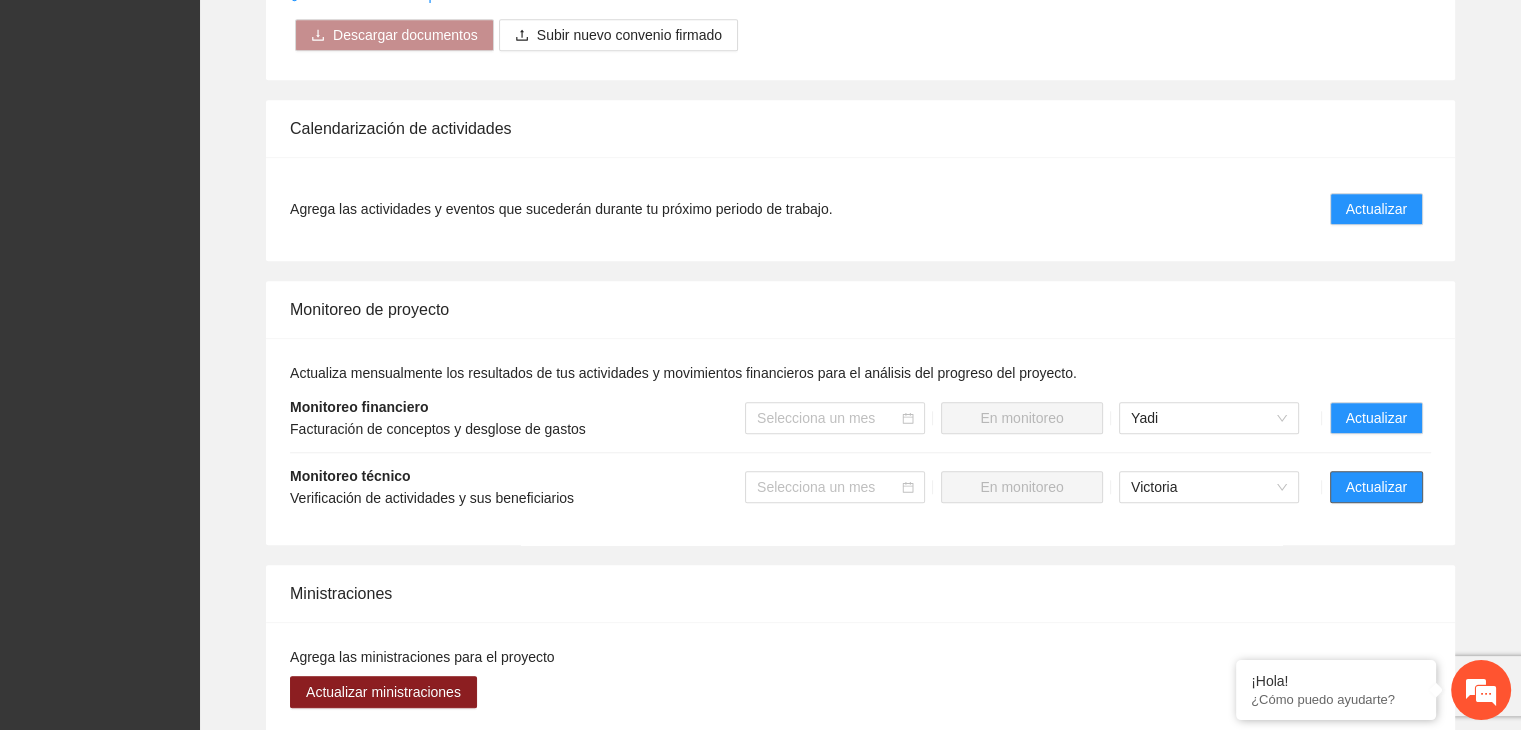 click on "Actualizar" at bounding box center [1376, 487] 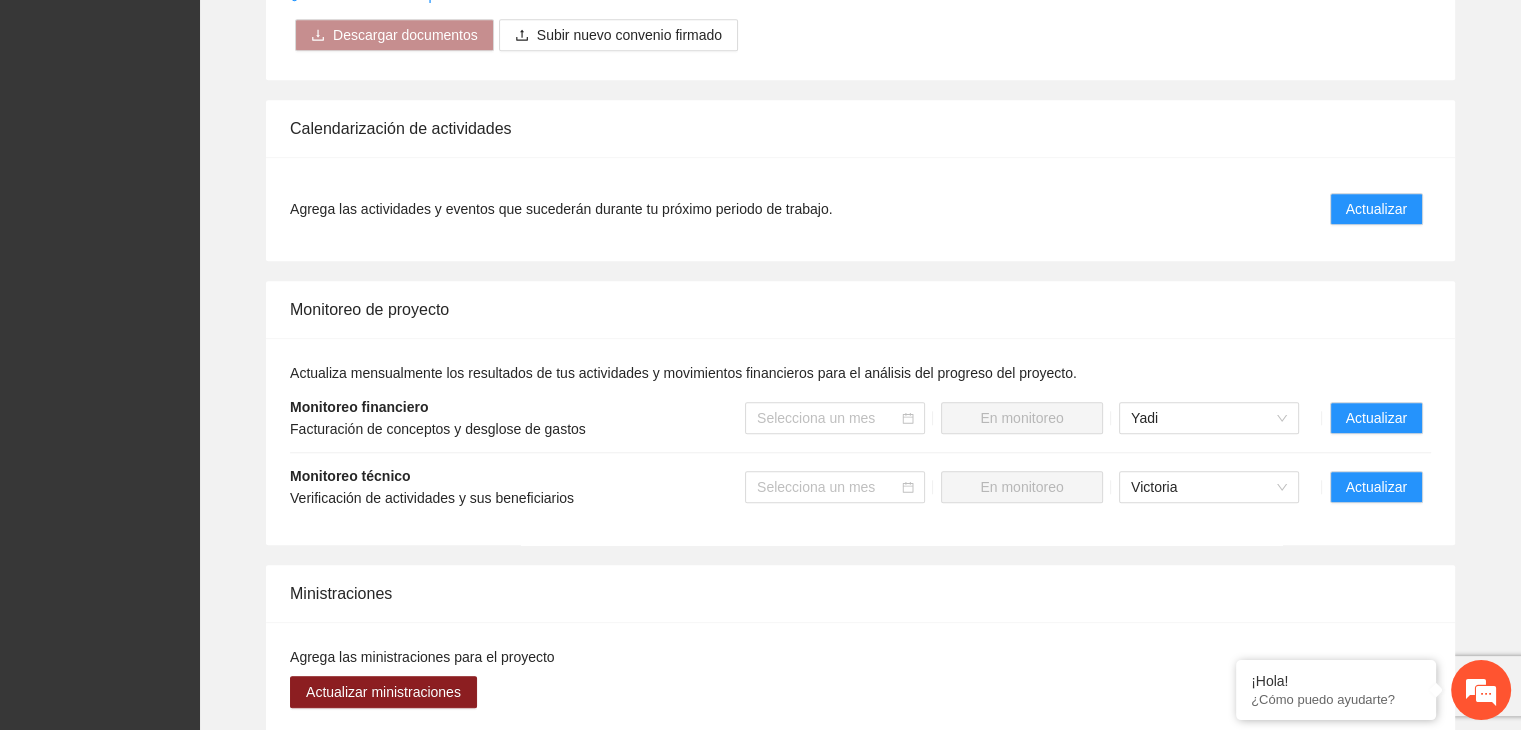 scroll, scrollTop: 0, scrollLeft: 0, axis: both 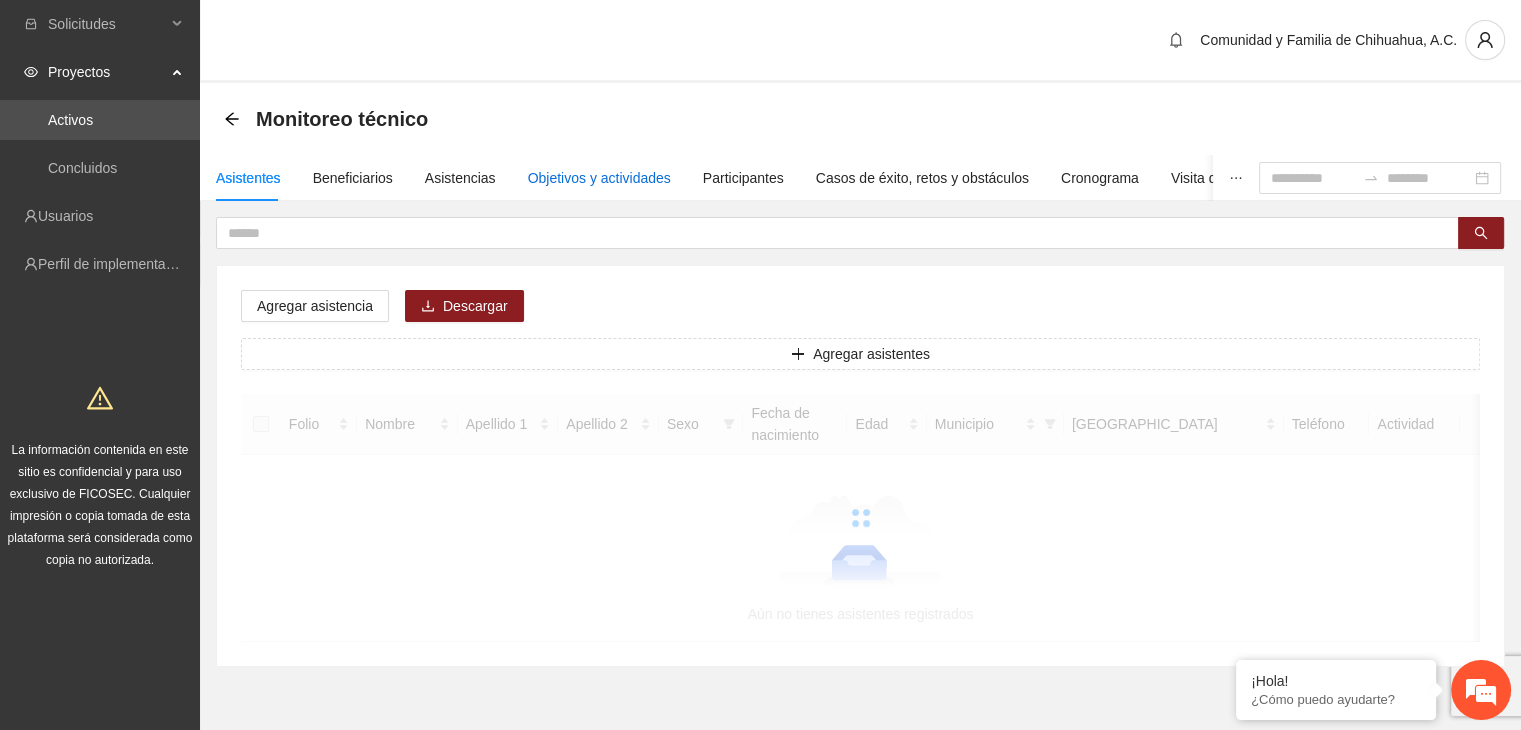 click on "Objetivos y actividades" at bounding box center [599, 178] 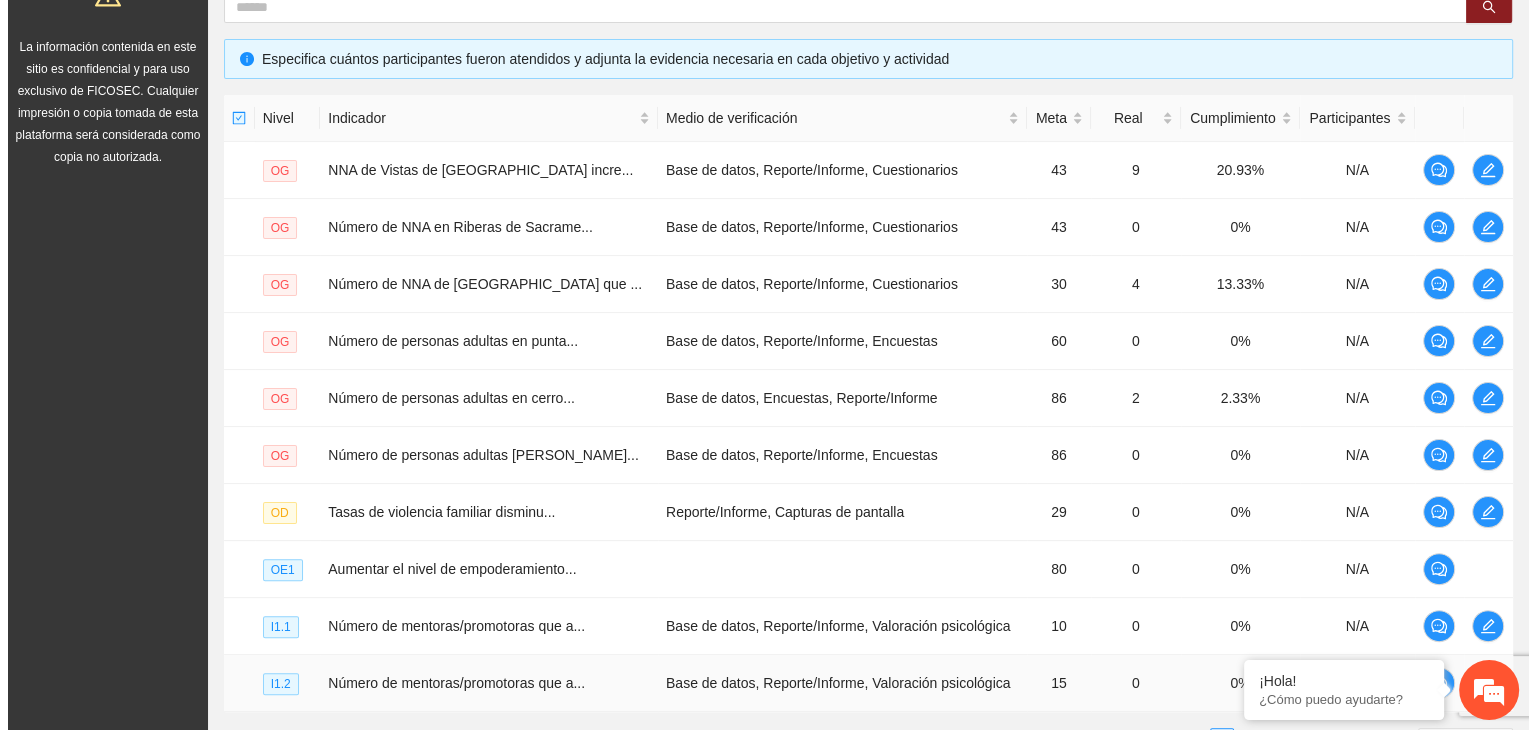 scroll, scrollTop: 574, scrollLeft: 0, axis: vertical 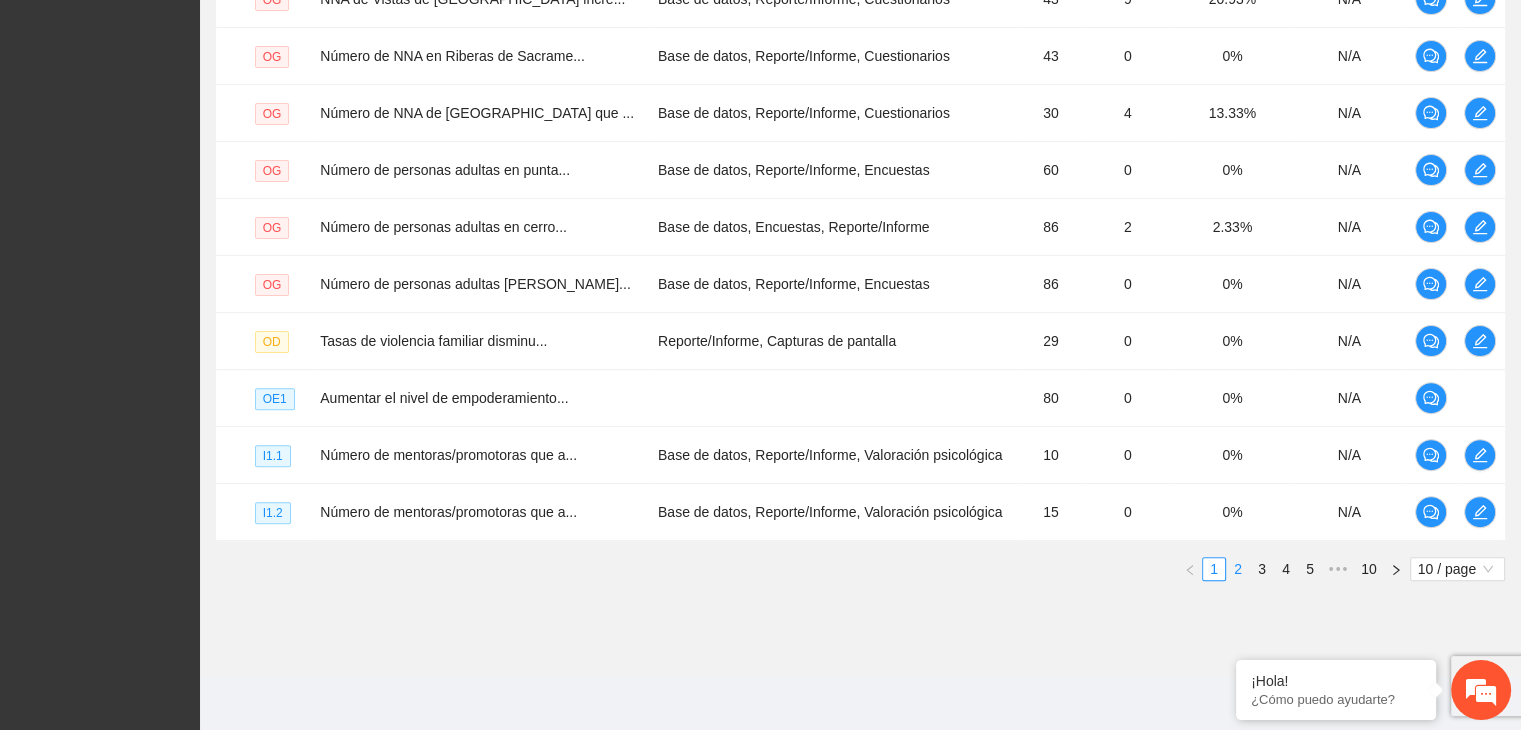 click on "2" at bounding box center [1238, 569] 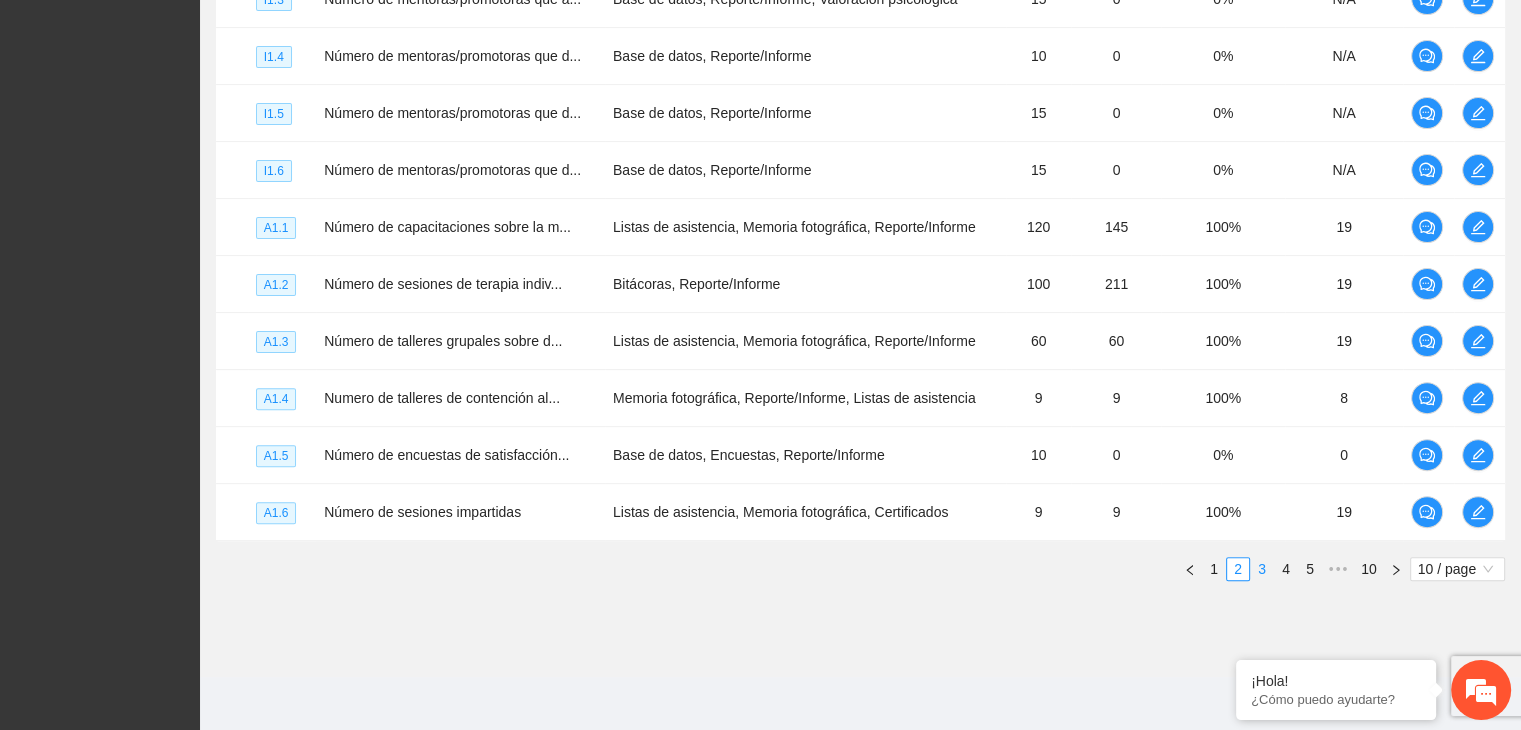 click on "3" at bounding box center (1262, 569) 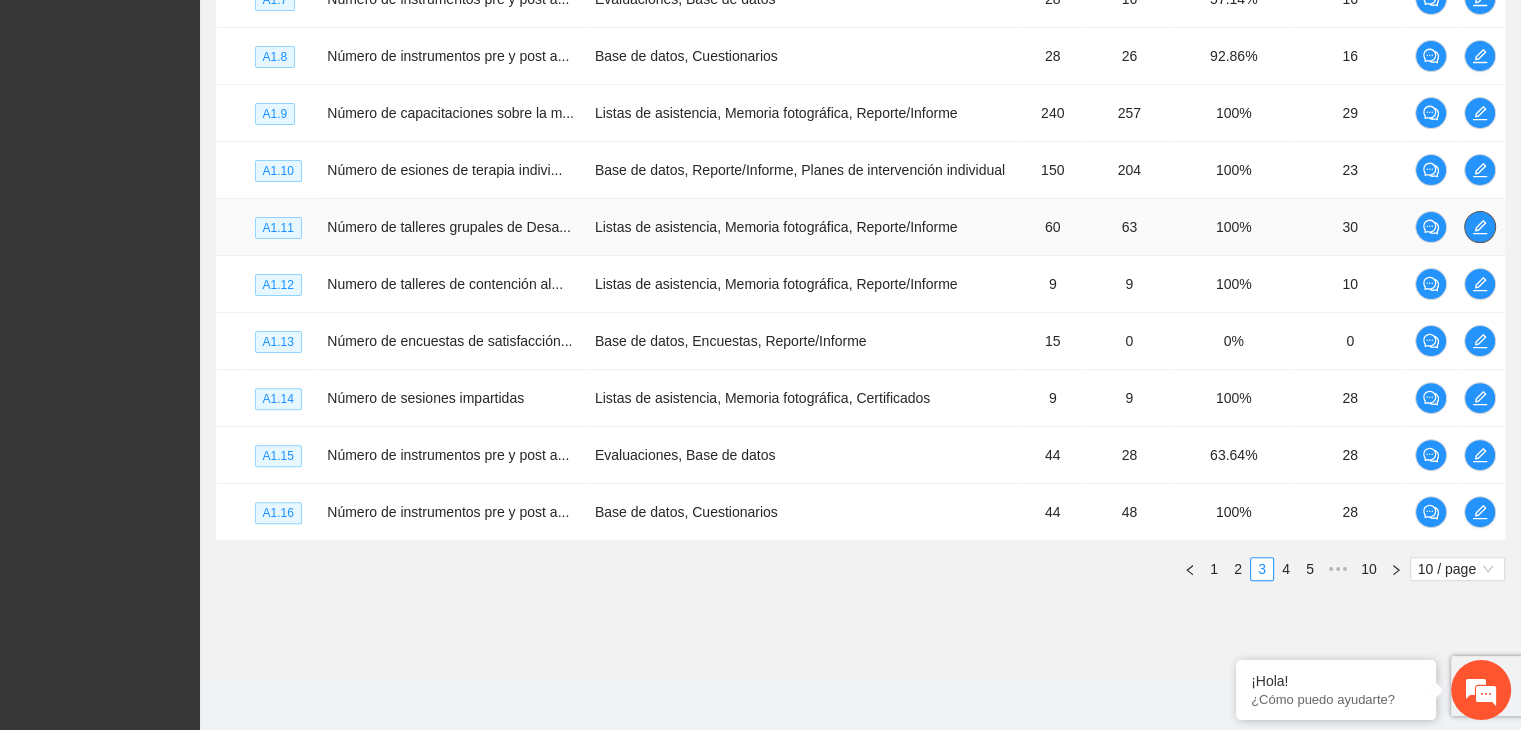 click 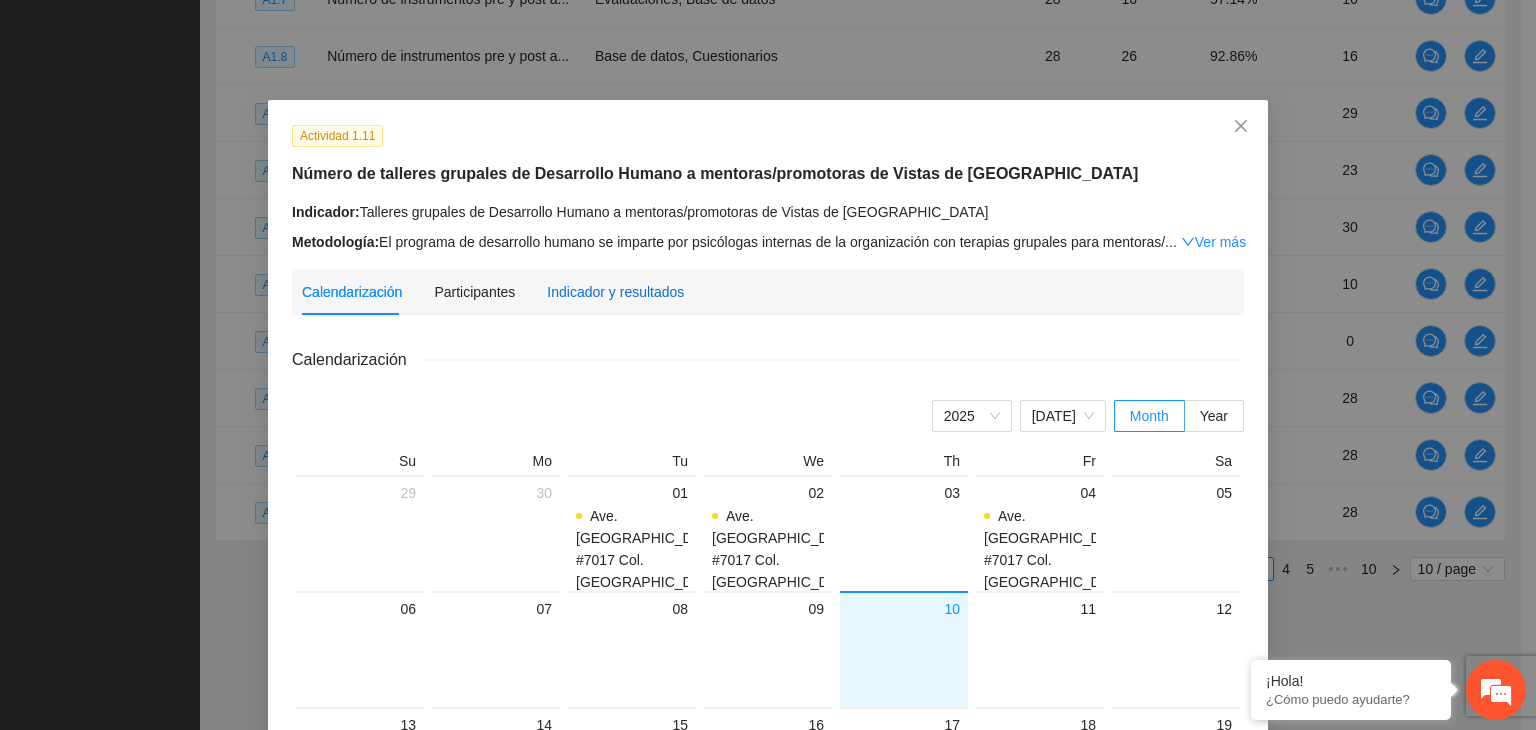 click on "Indicador y resultados" at bounding box center [615, 292] 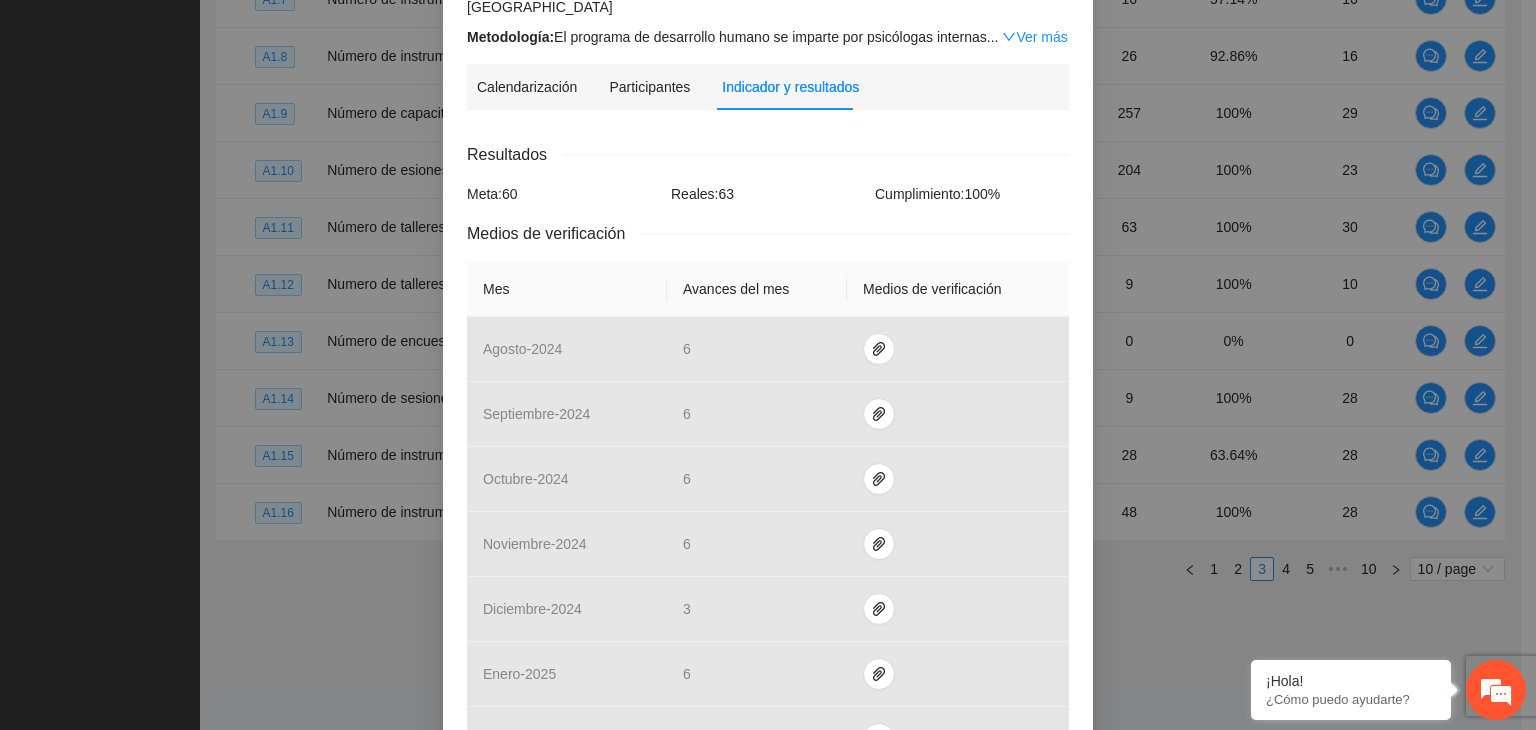 scroll, scrollTop: 800, scrollLeft: 0, axis: vertical 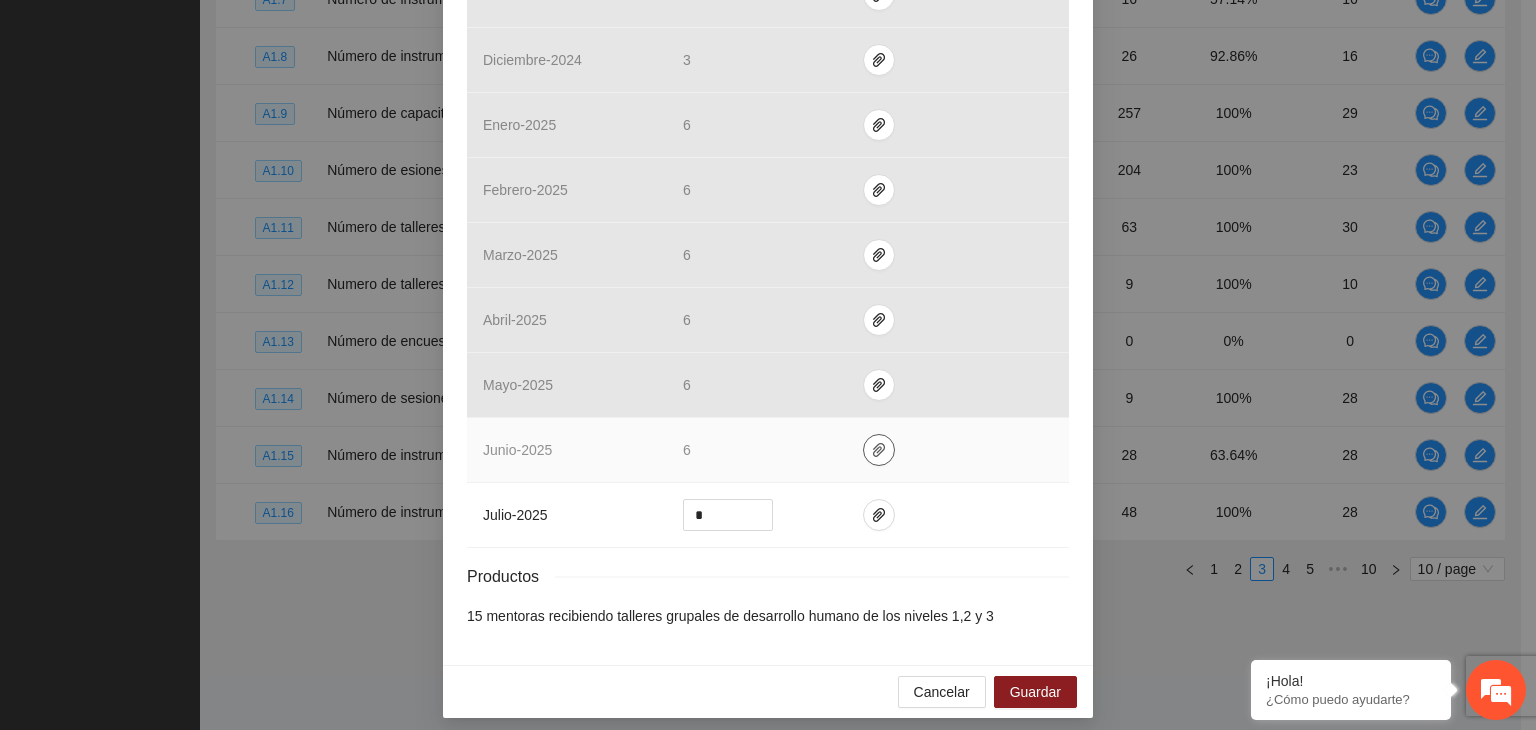 click 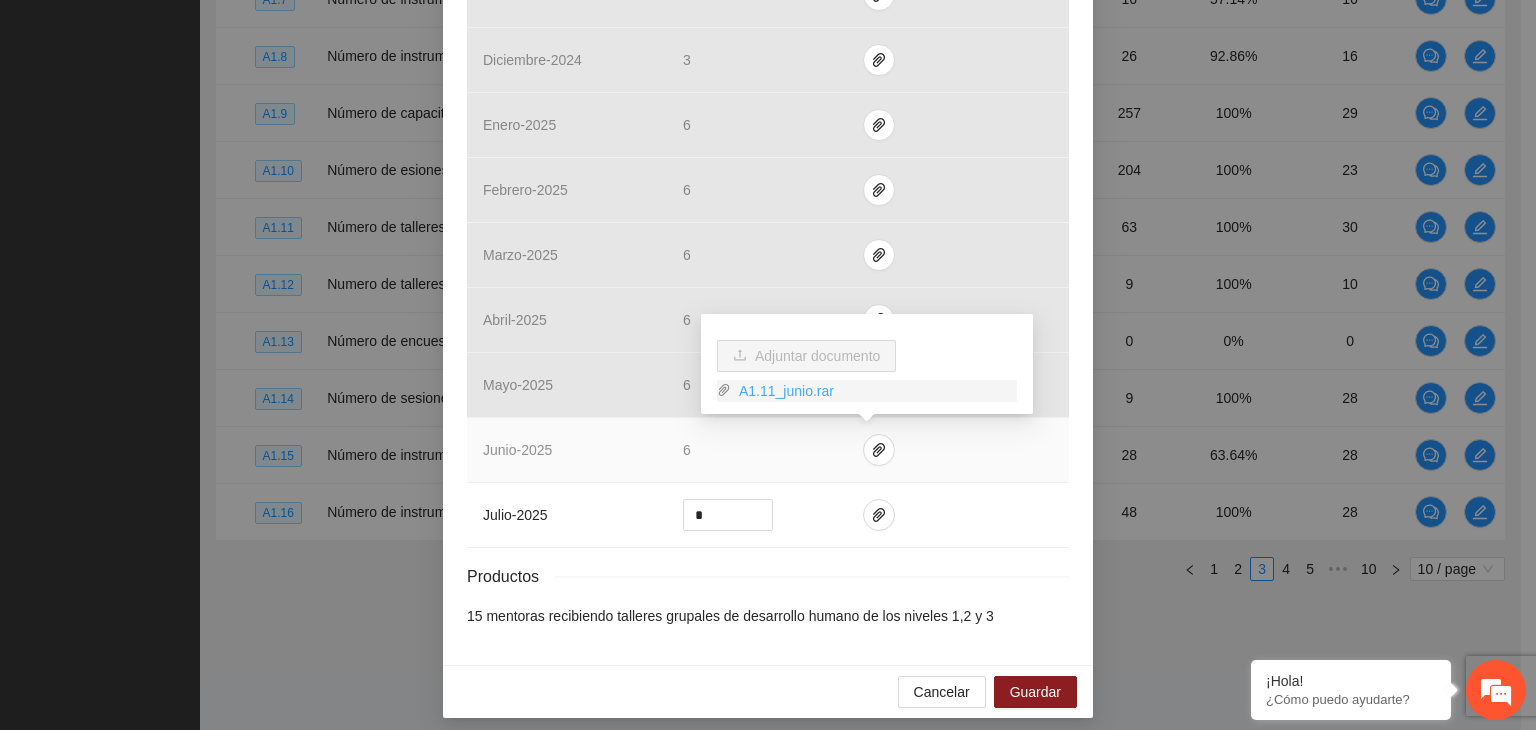 click on "A1.11_junio.rar" at bounding box center (874, 391) 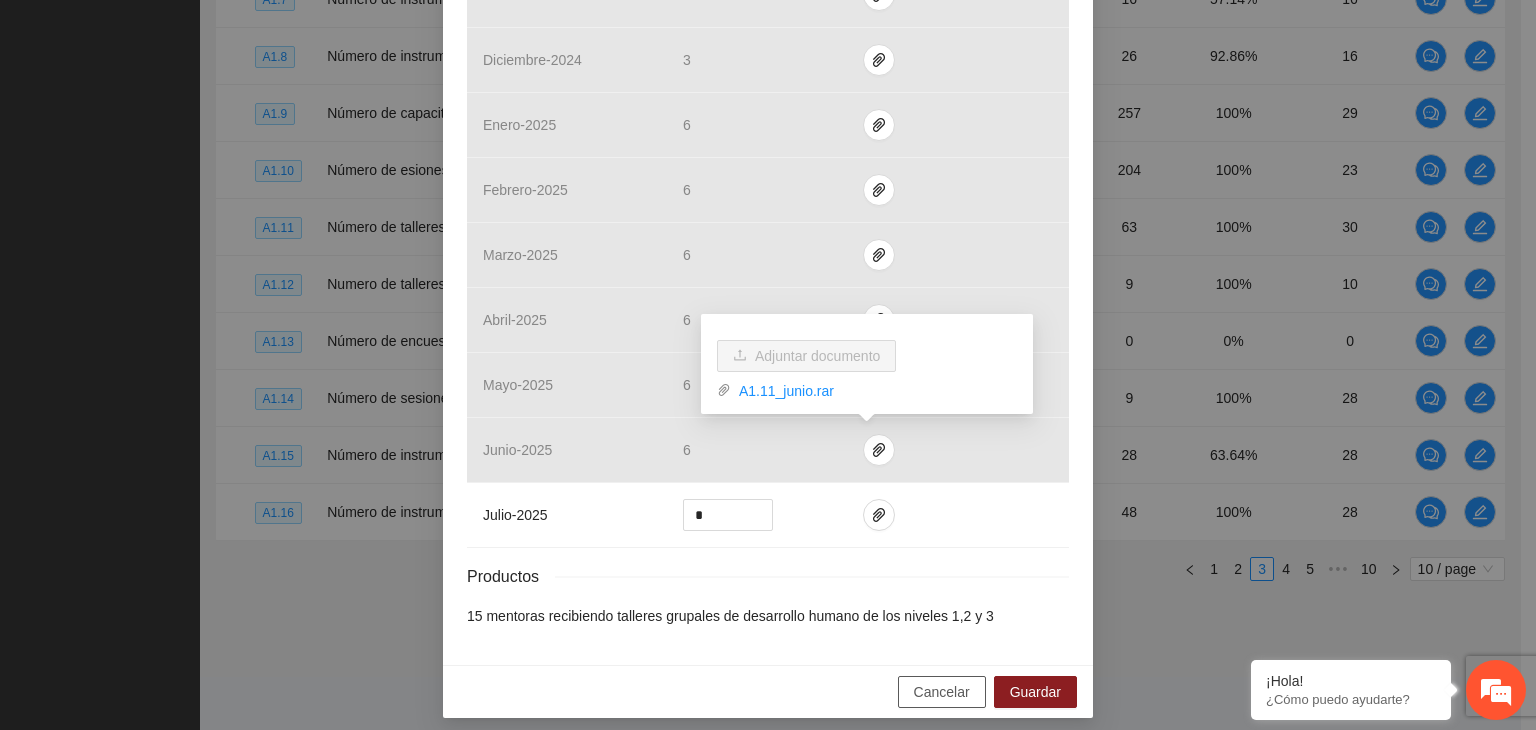 click on "Cancelar" at bounding box center [942, 692] 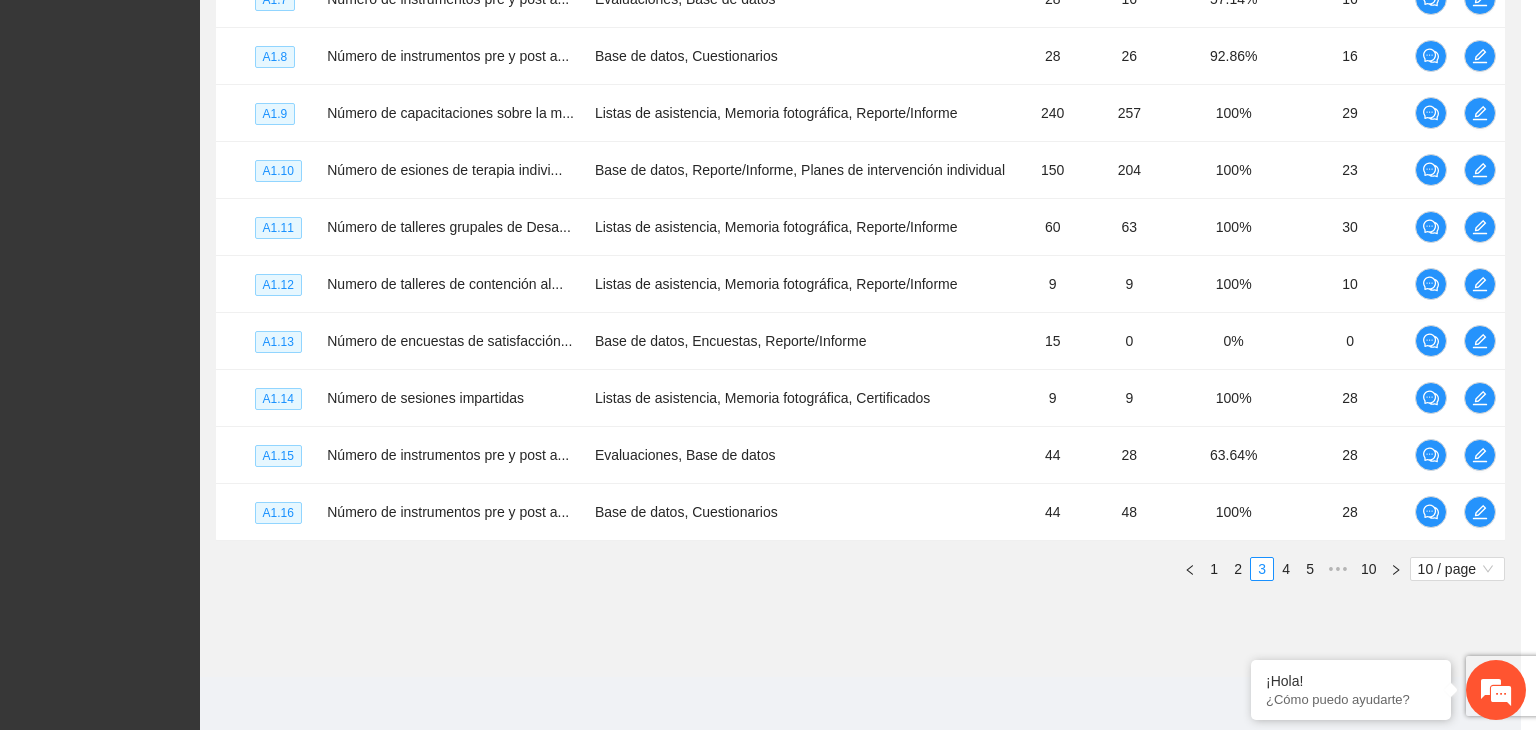 scroll, scrollTop: 710, scrollLeft: 0, axis: vertical 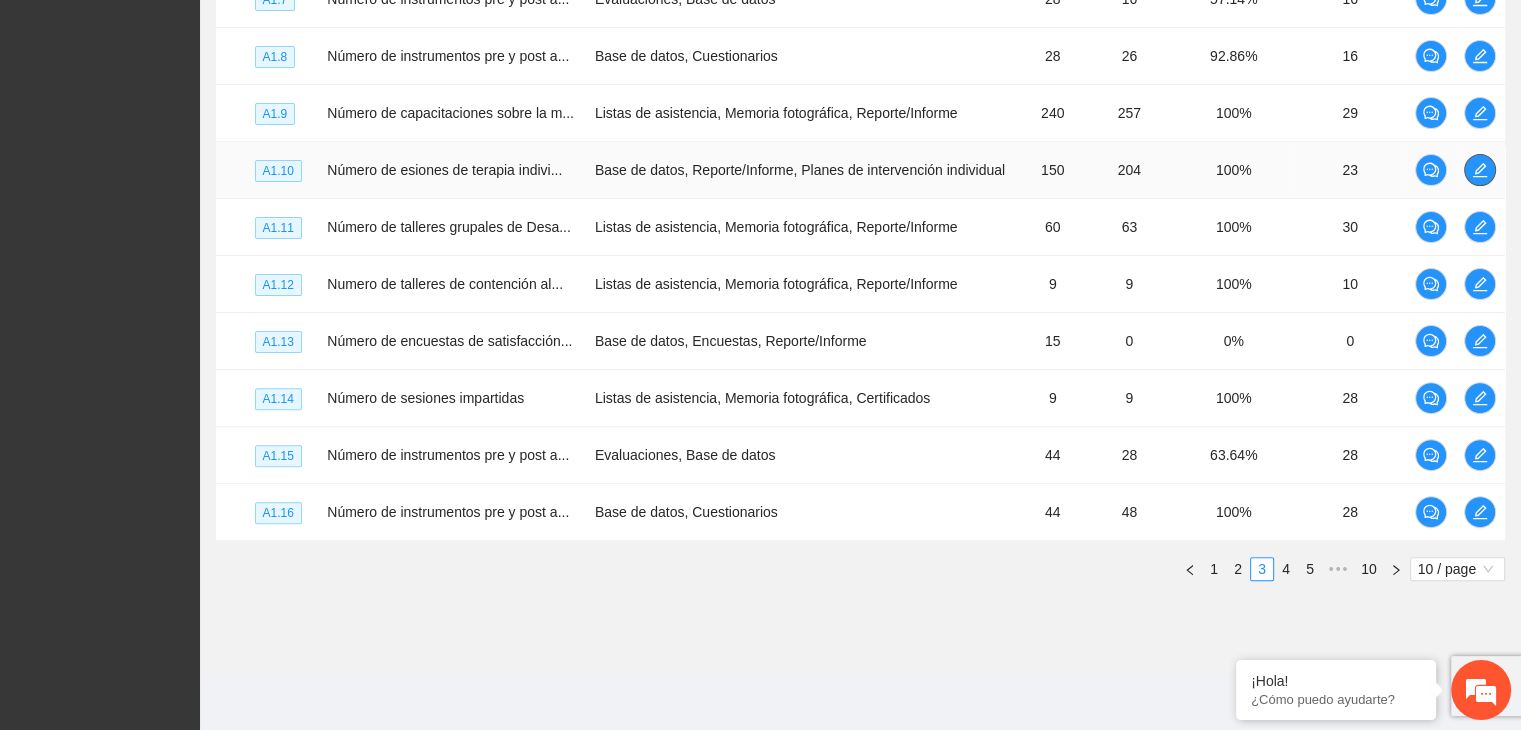click 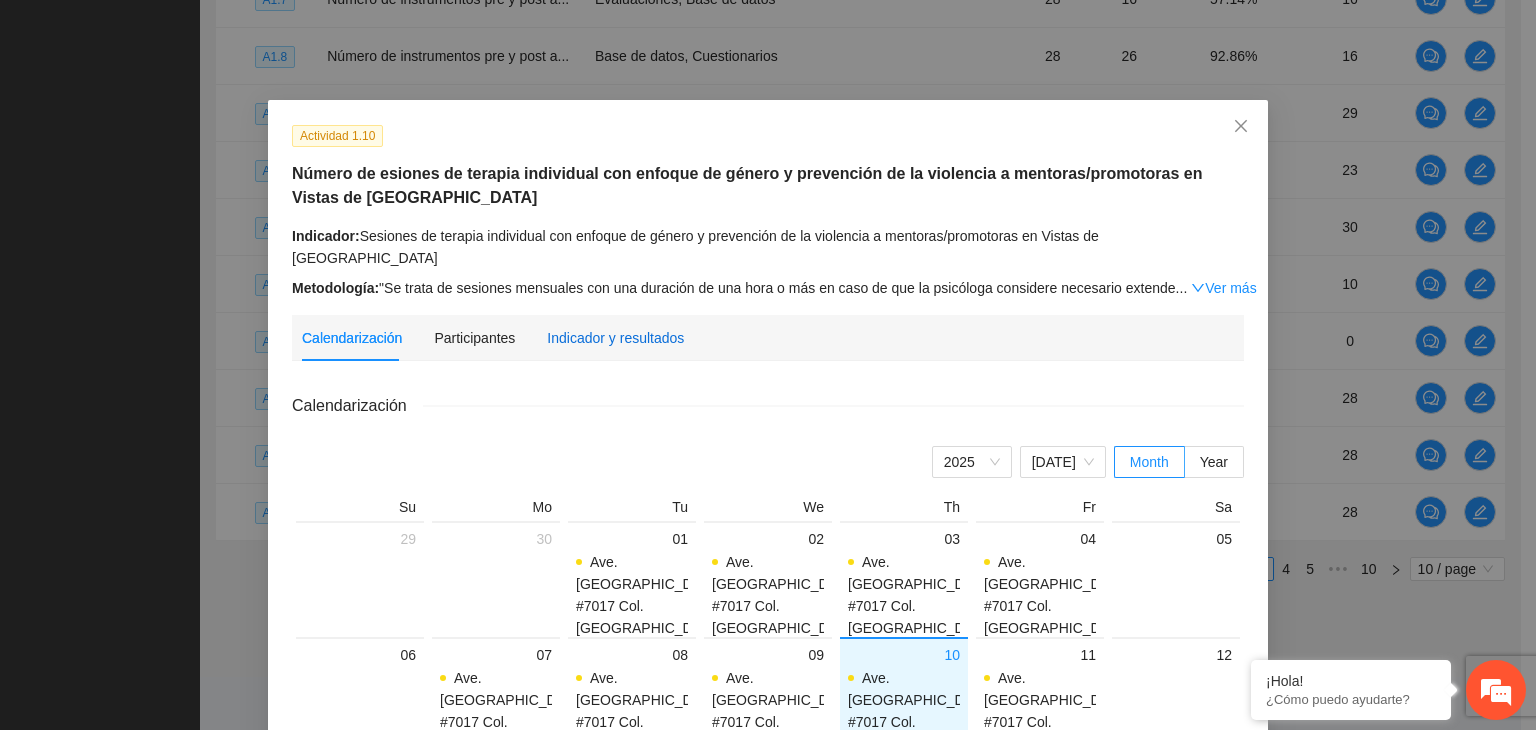 click on "Indicador y resultados" at bounding box center (615, 338) 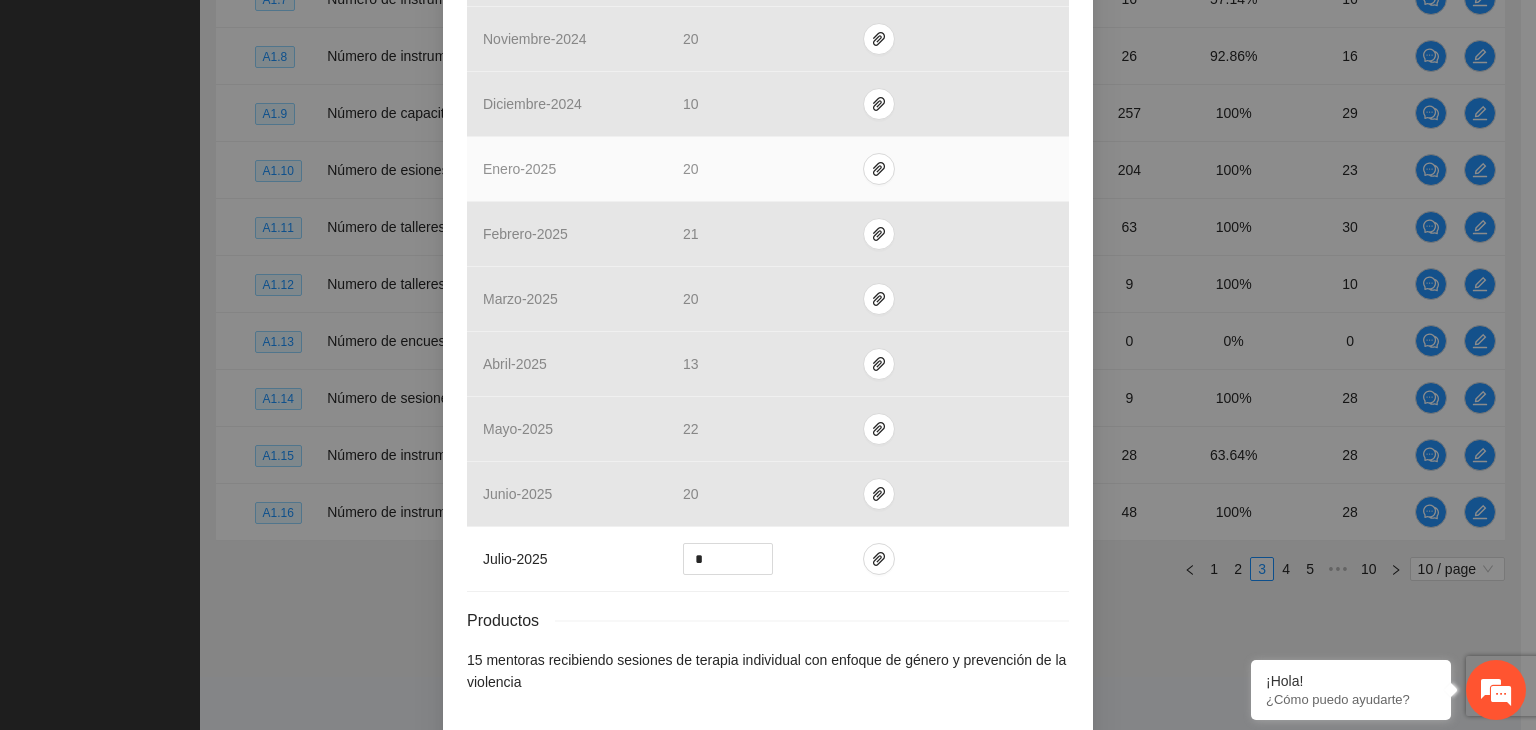 scroll, scrollTop: 800, scrollLeft: 0, axis: vertical 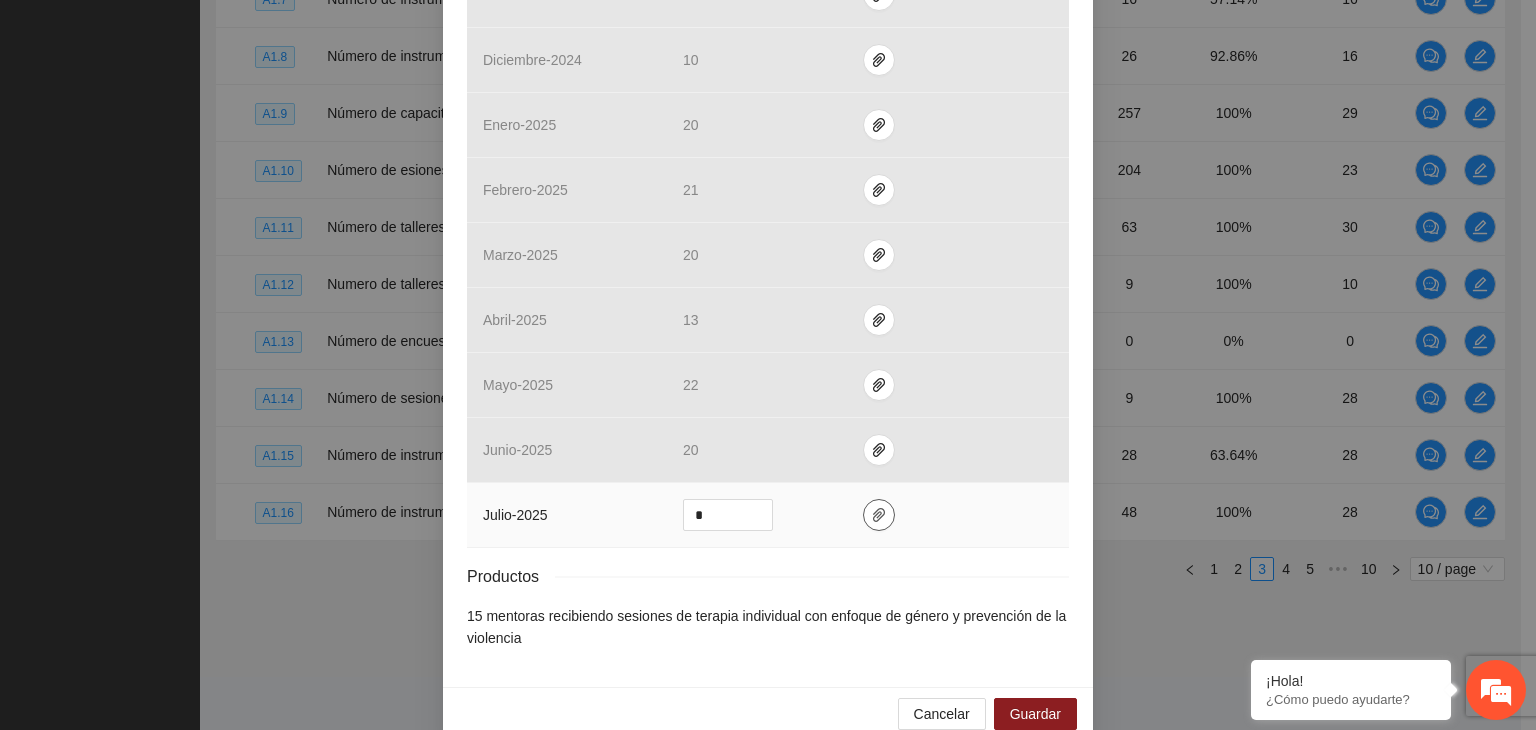 click 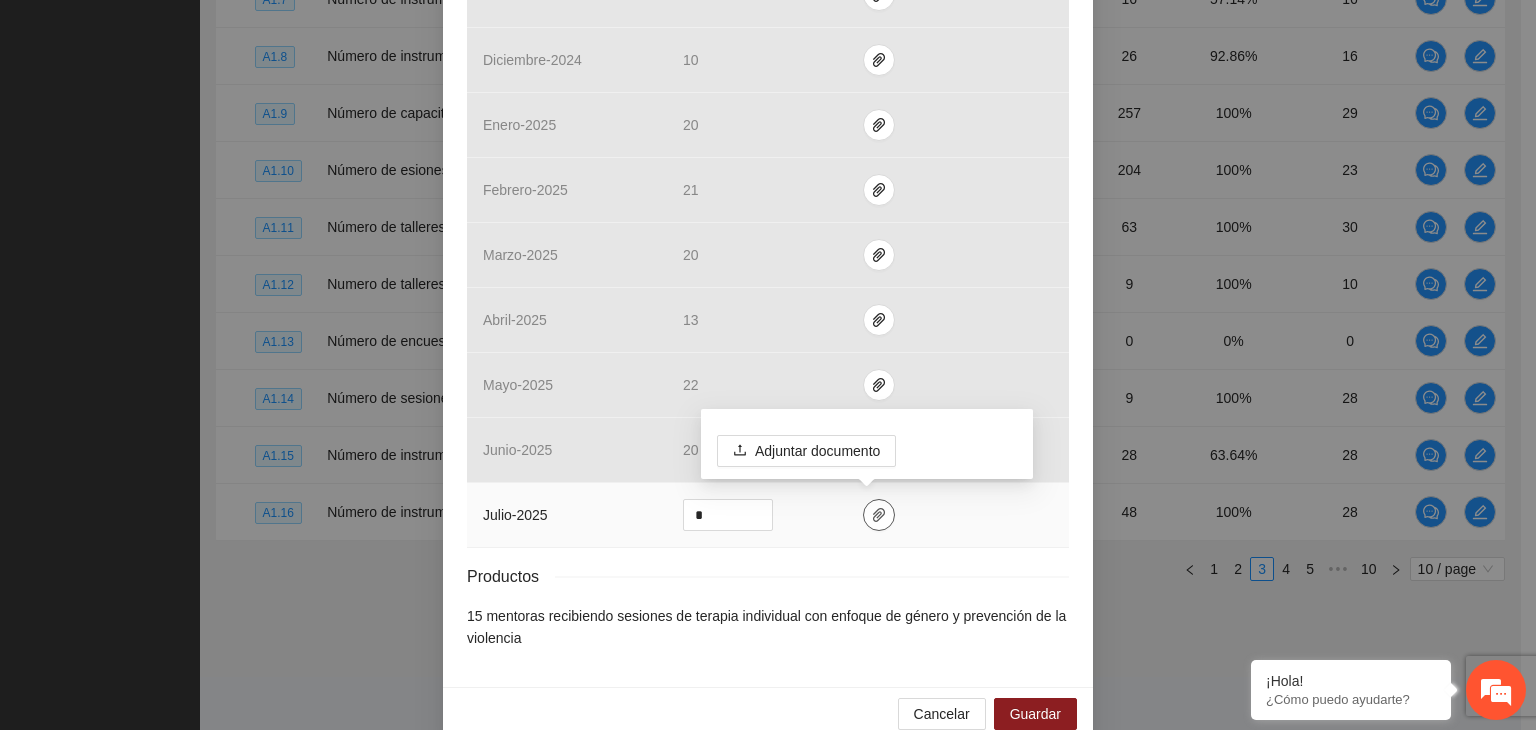 click 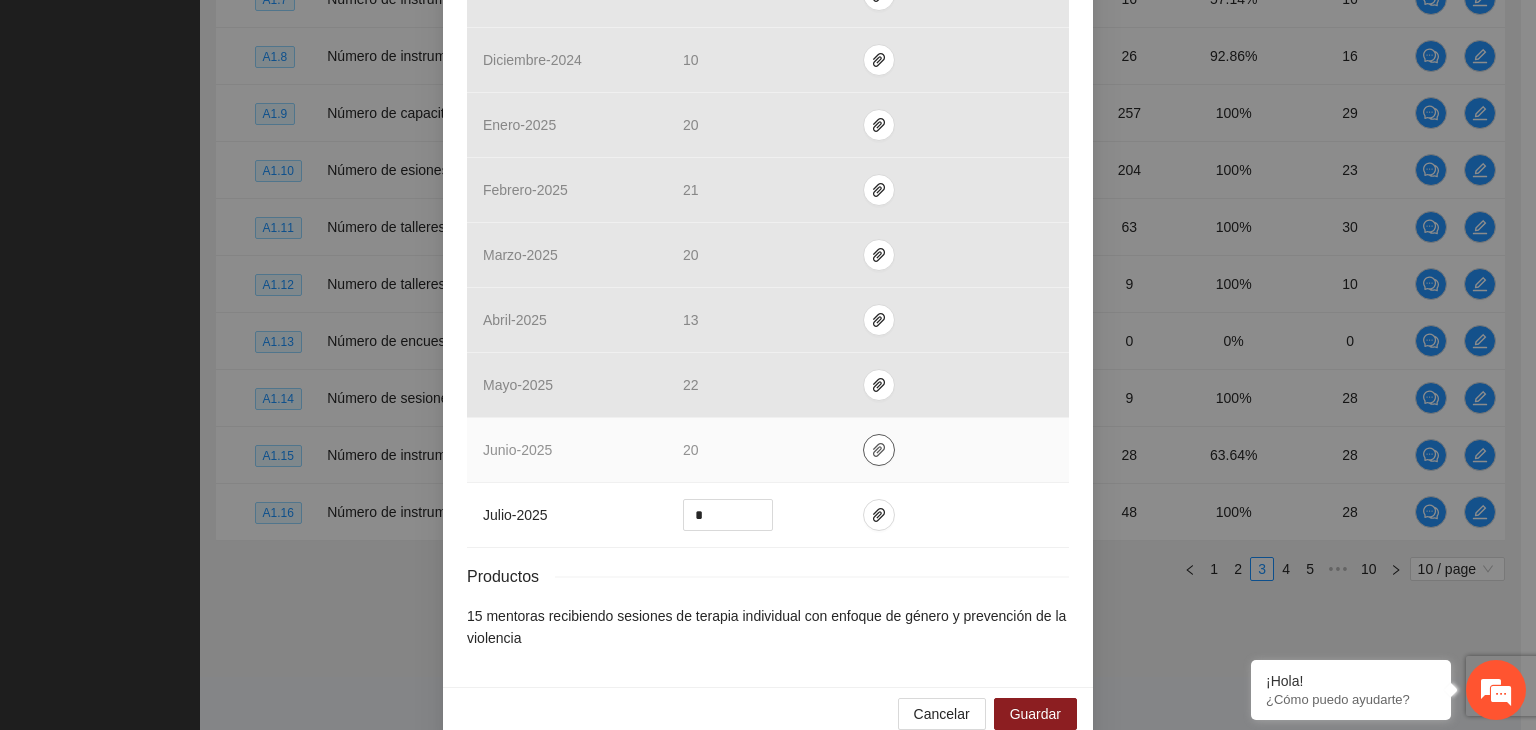 click 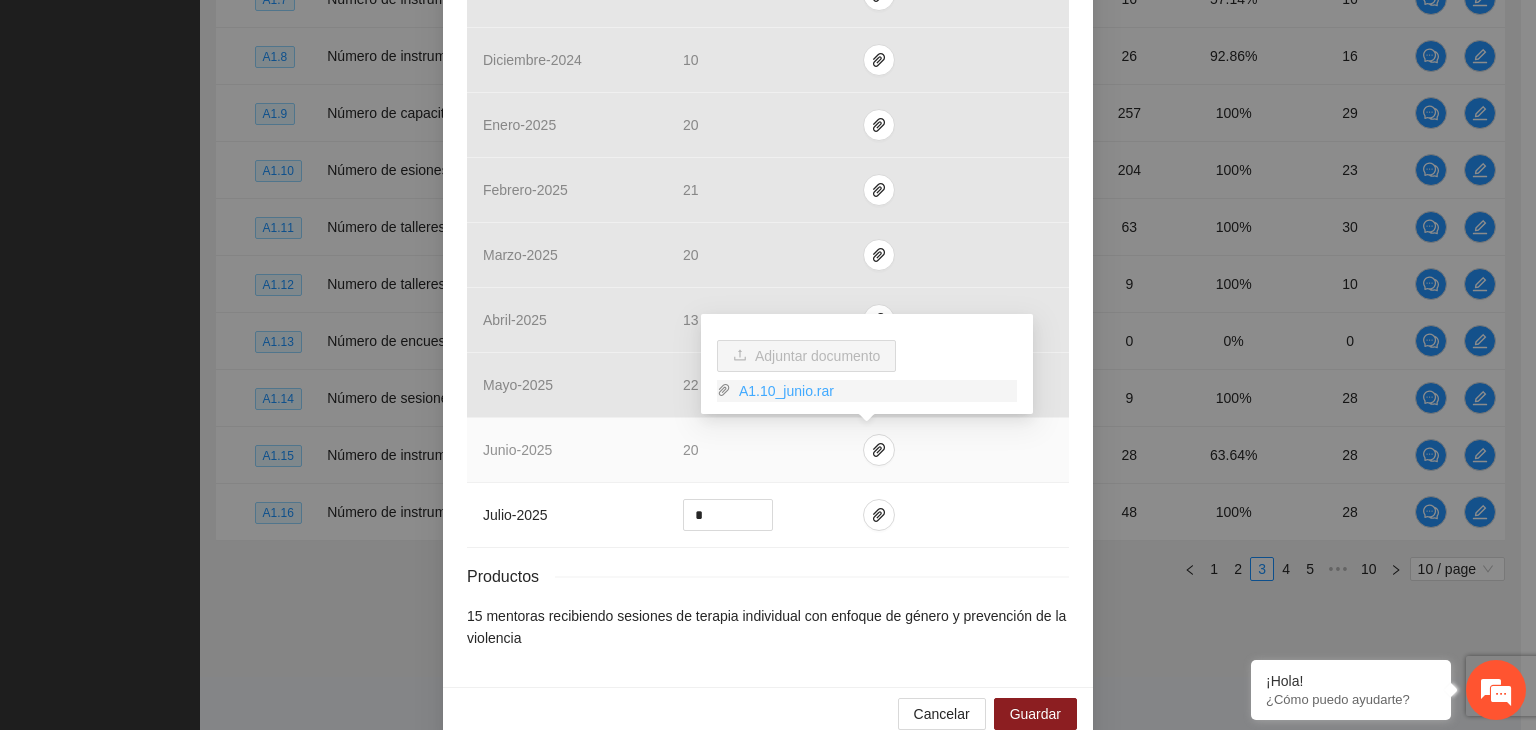 click on "A1.10_junio.rar" at bounding box center [874, 391] 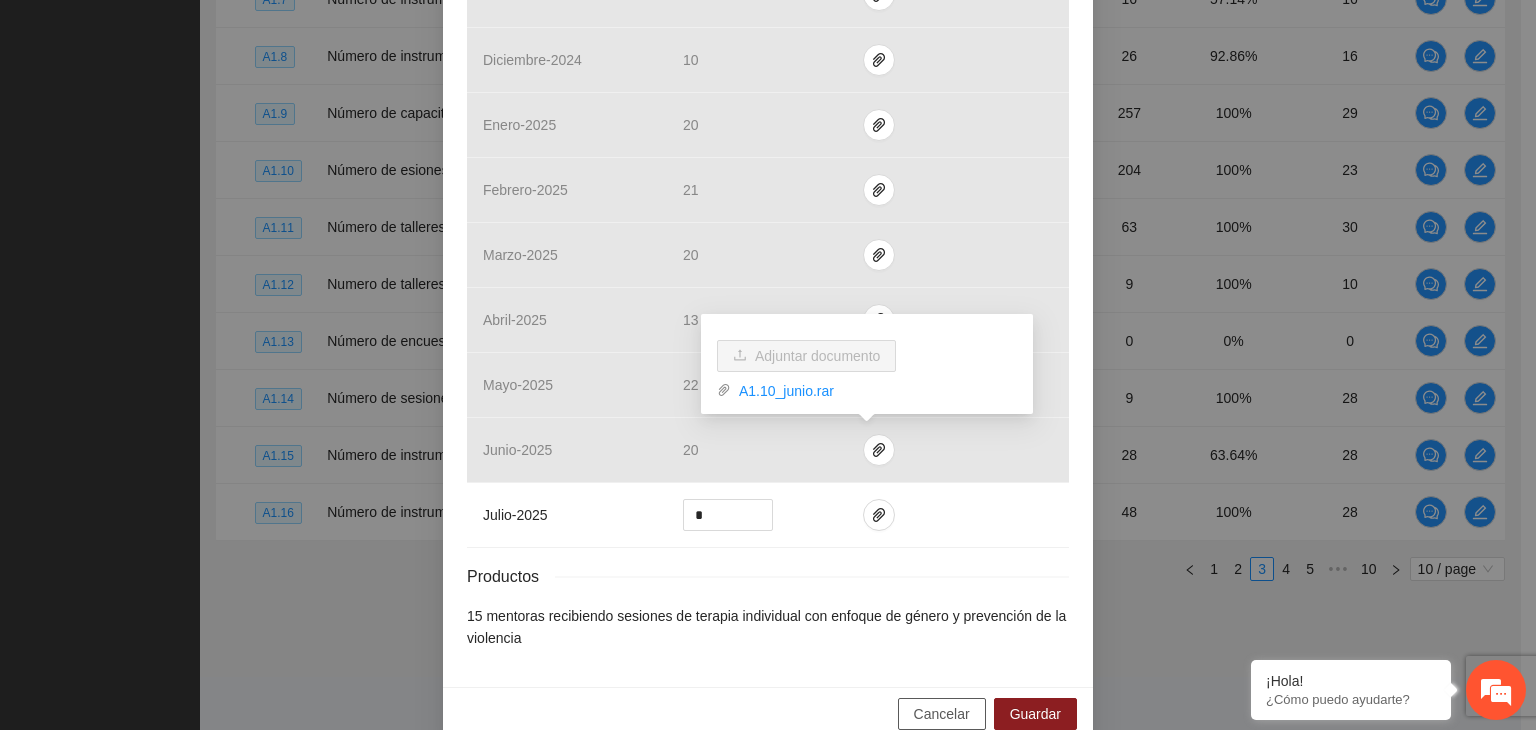 click on "Cancelar" at bounding box center (942, 714) 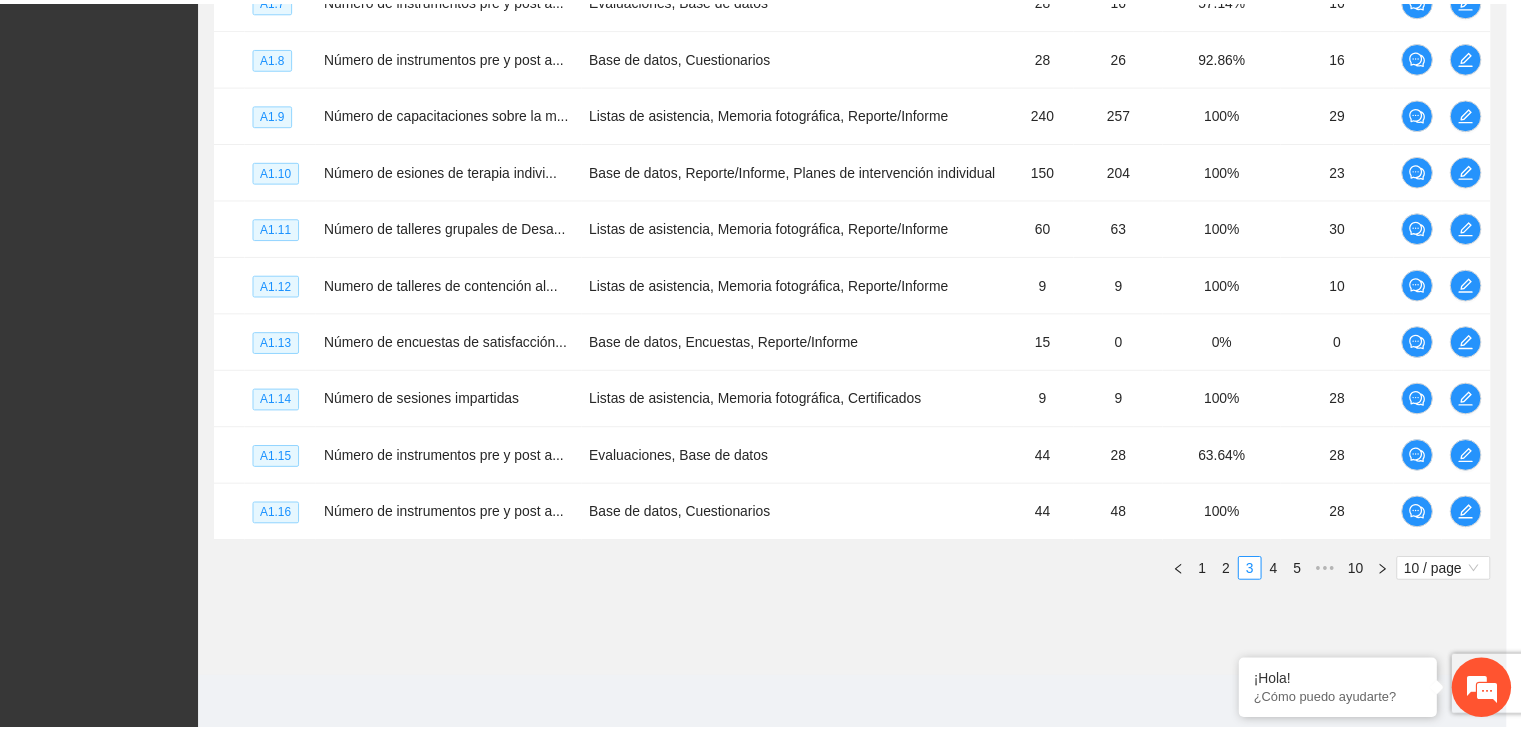 scroll, scrollTop: 732, scrollLeft: 0, axis: vertical 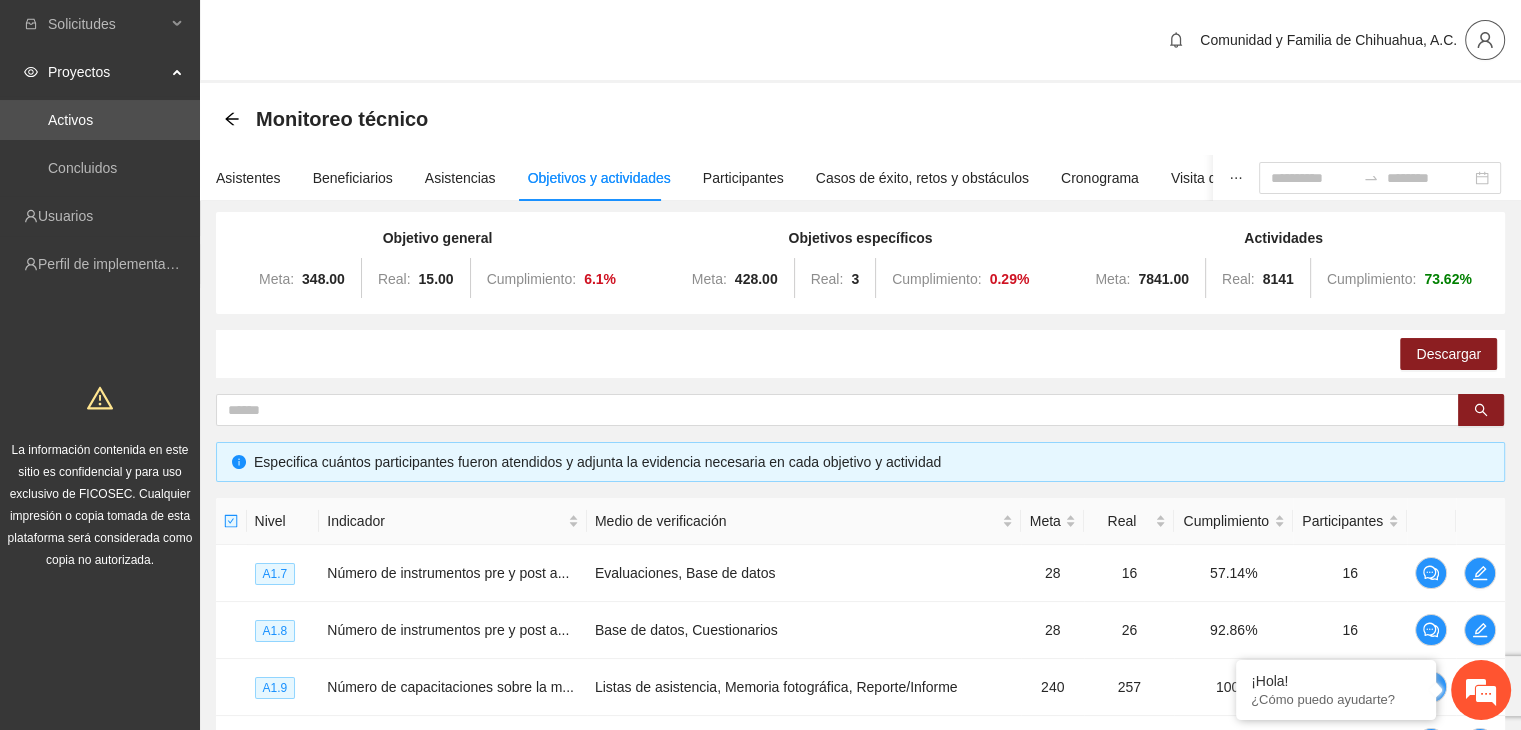 click 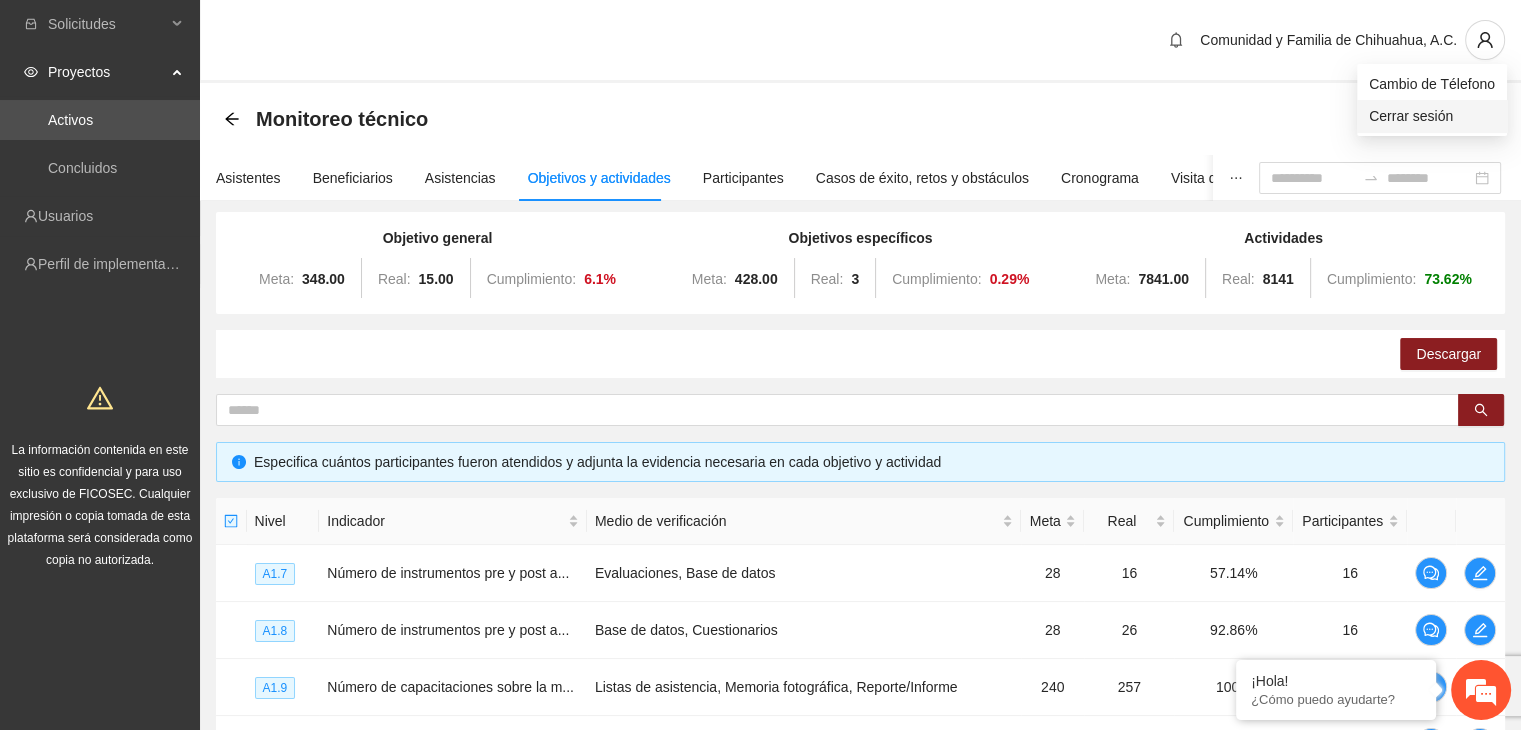 click on "Cerrar sesión" at bounding box center (1432, 116) 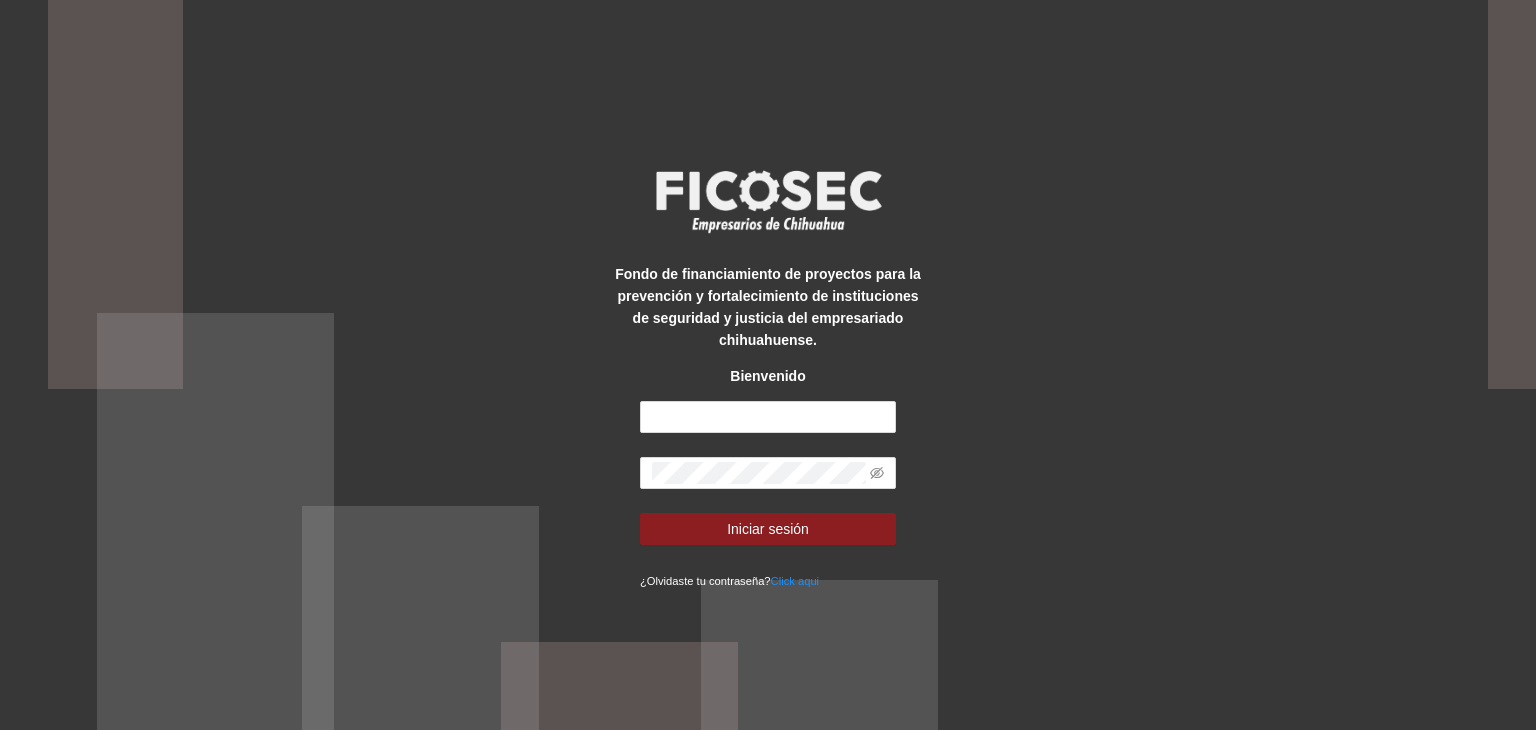 scroll, scrollTop: 0, scrollLeft: 0, axis: both 